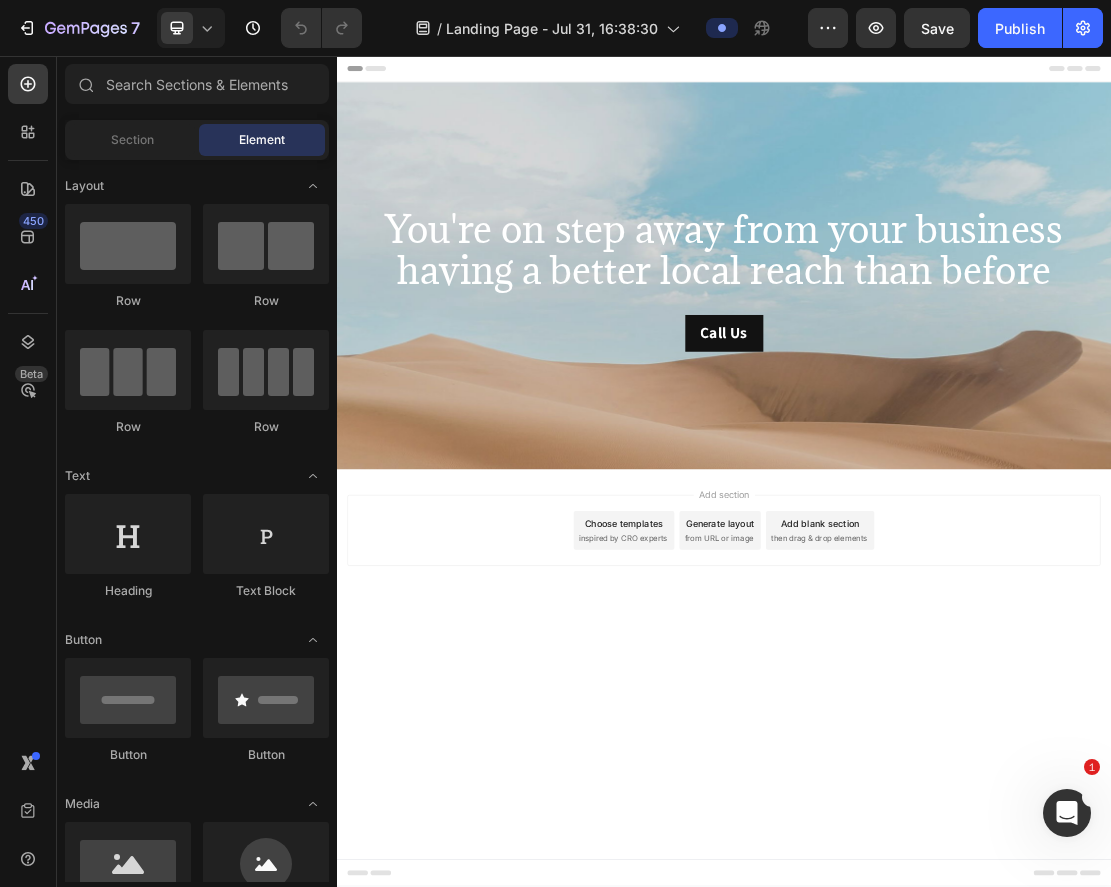 scroll, scrollTop: 0, scrollLeft: 0, axis: both 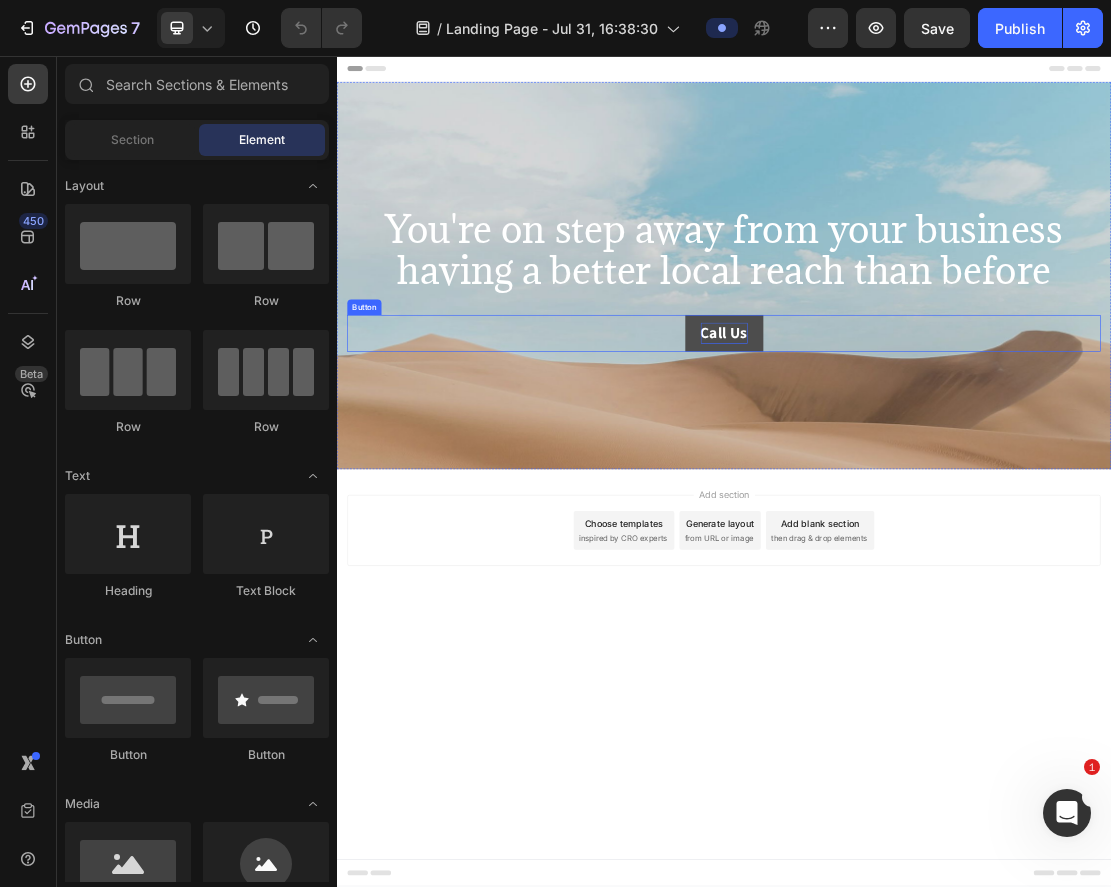 click on "Call Us" at bounding box center (937, 484) 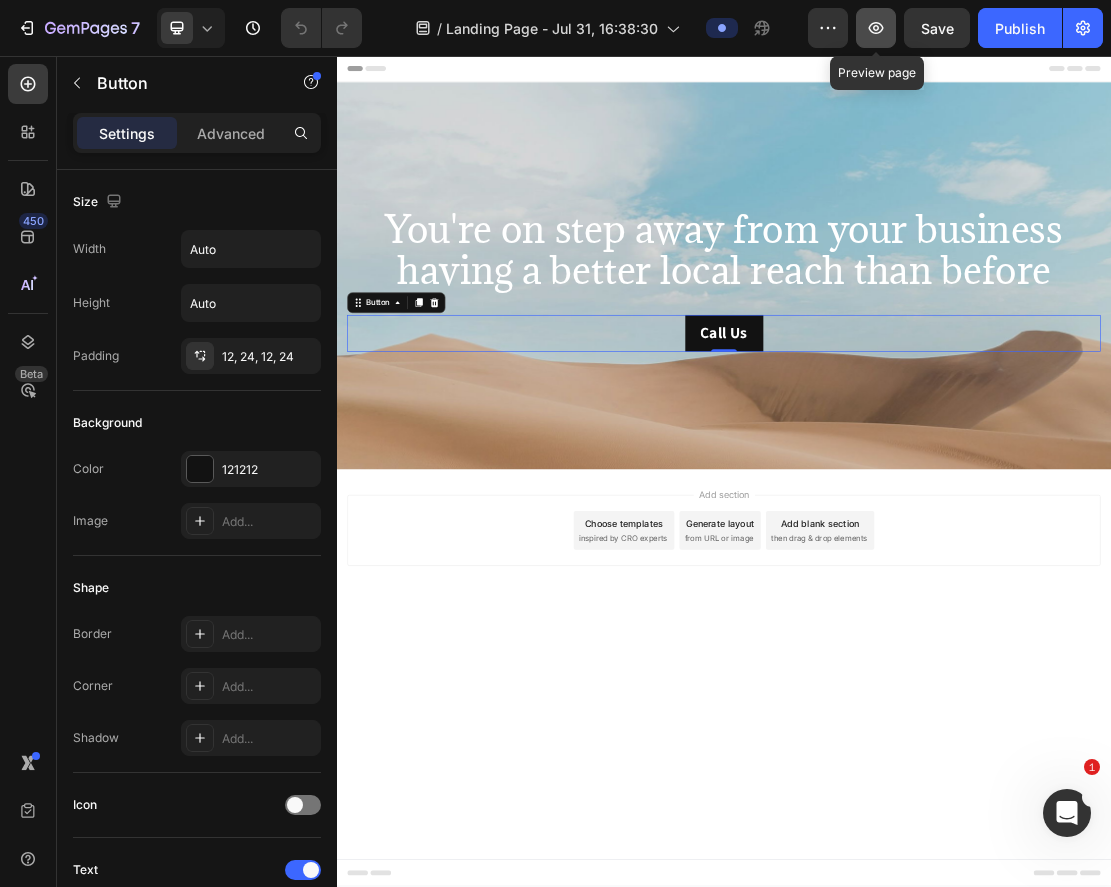click 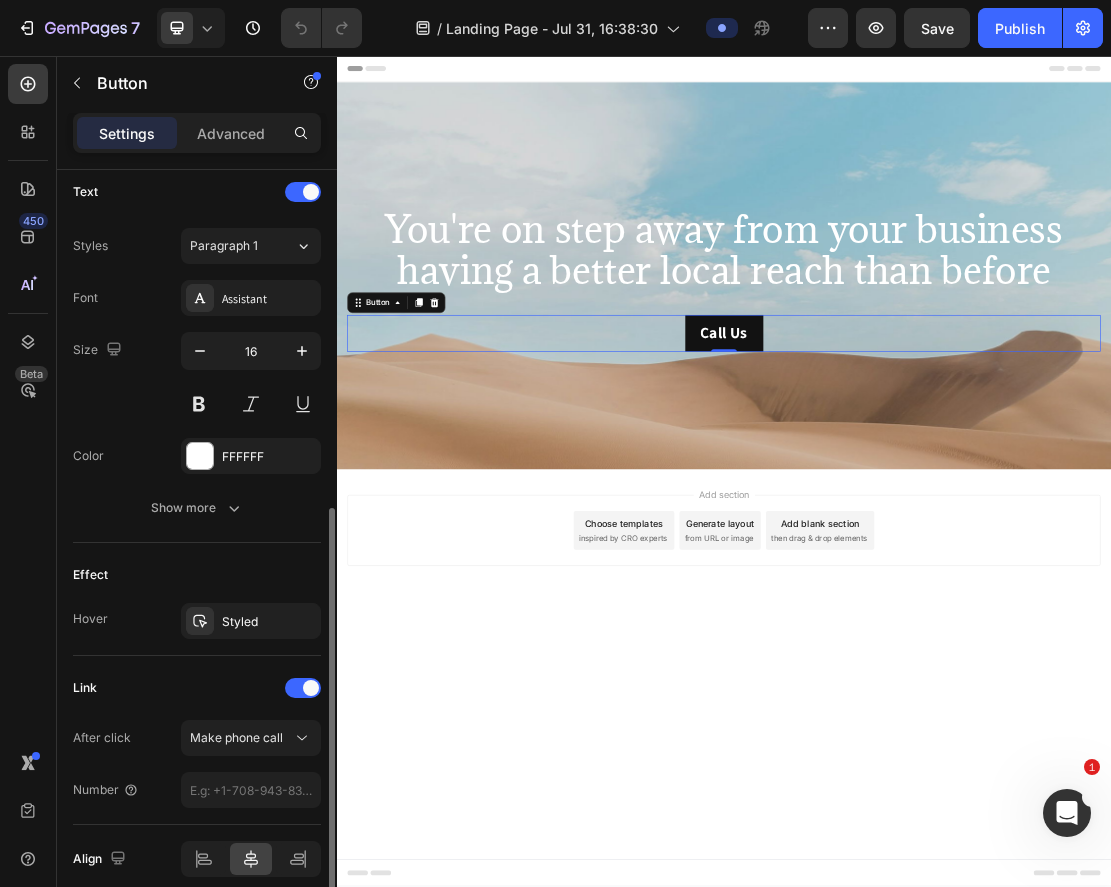 scroll, scrollTop: 764, scrollLeft: 0, axis: vertical 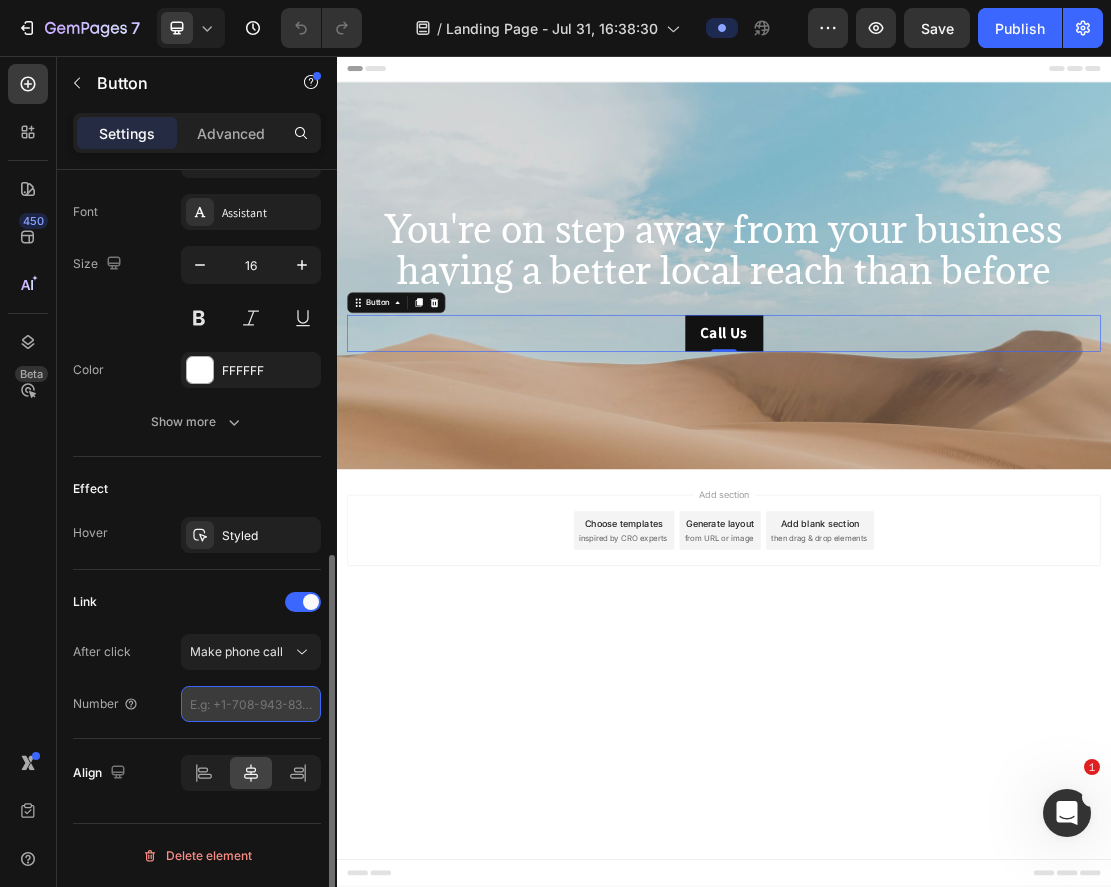 click at bounding box center [251, 704] 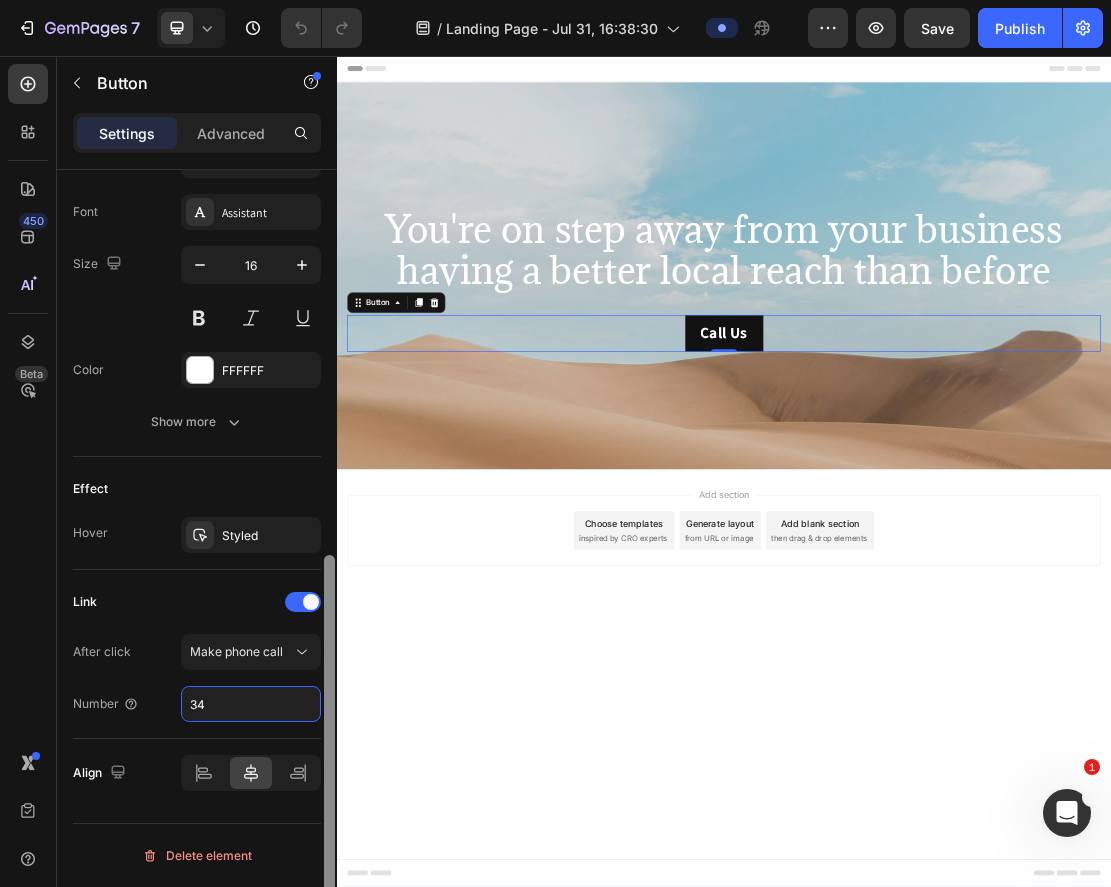 type on "347" 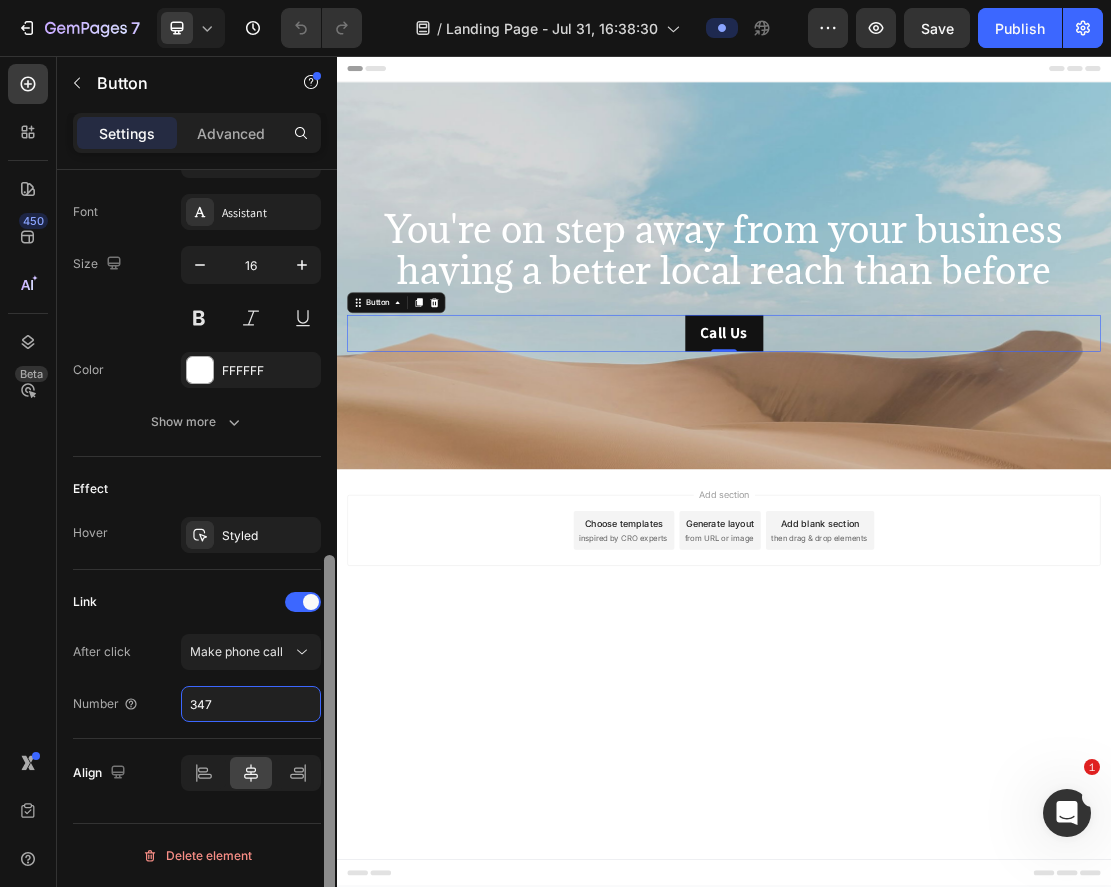 type 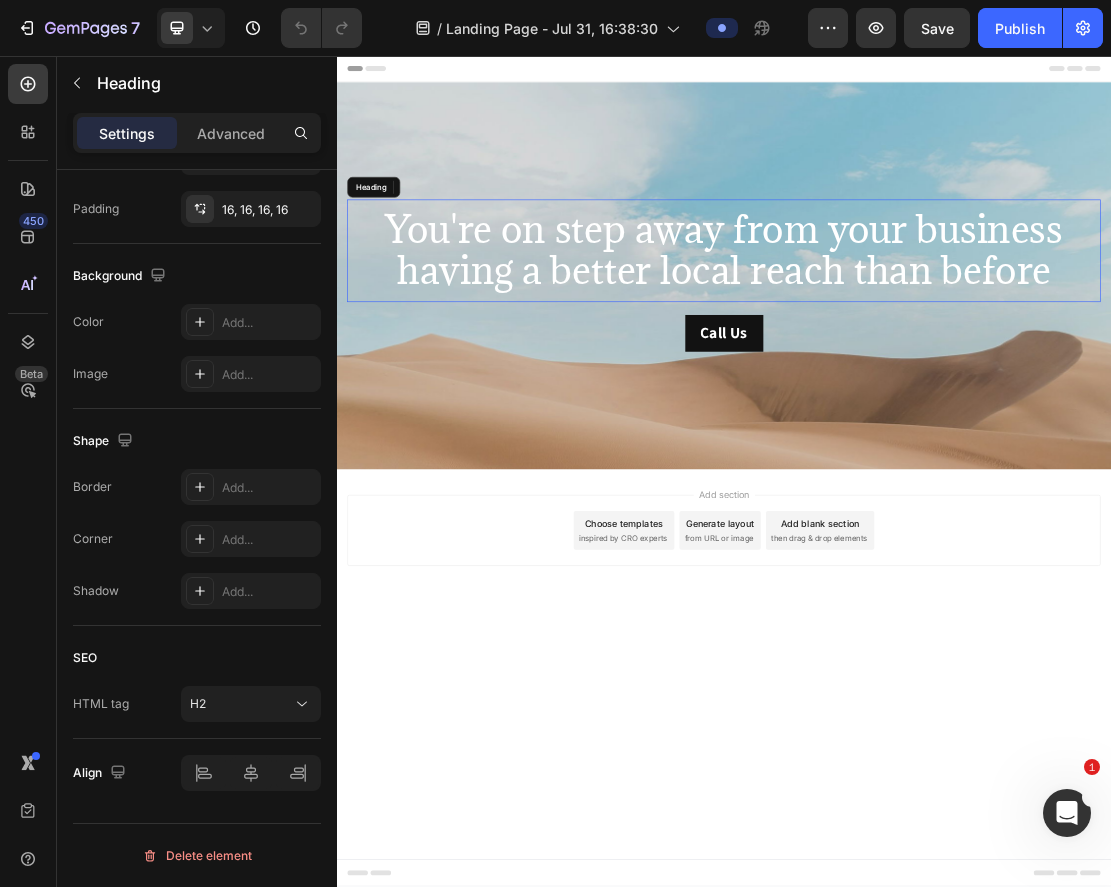click on "You're on step away from your business having a better local reach than before" at bounding box center [937, 356] 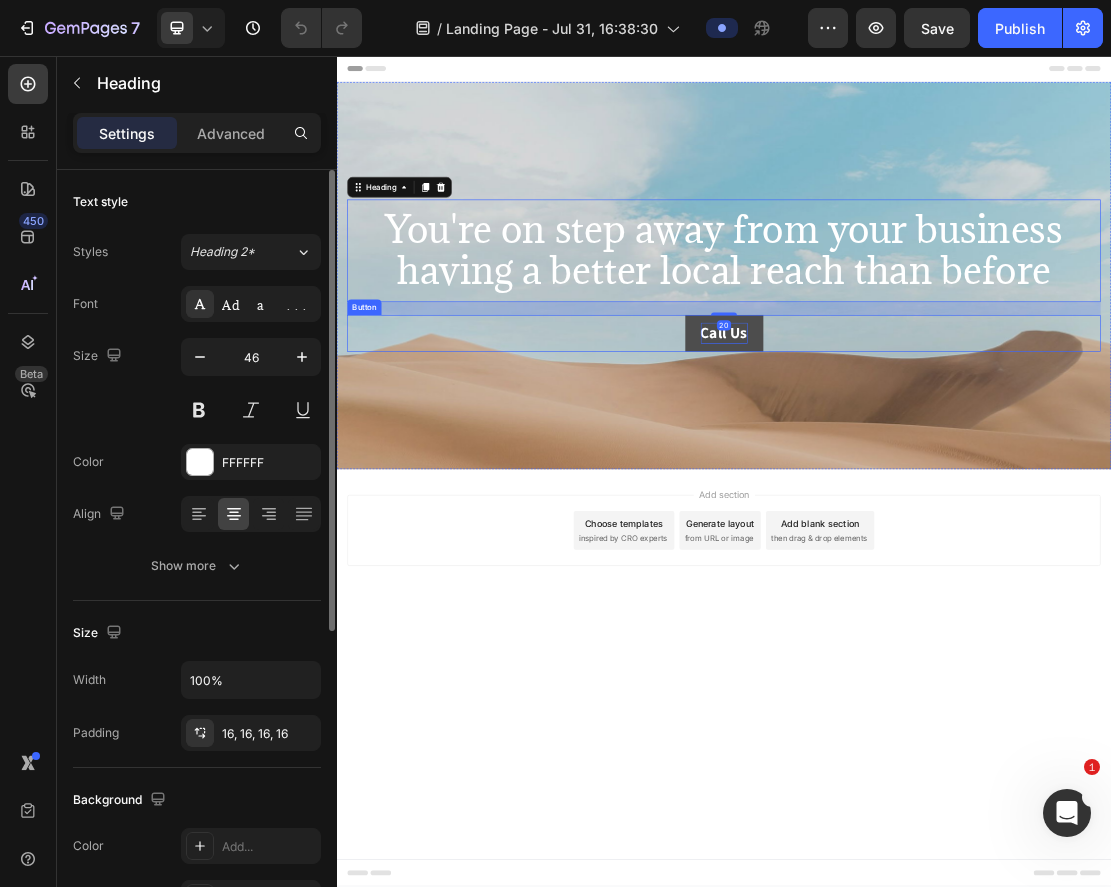 click on "Call Us" at bounding box center (937, 484) 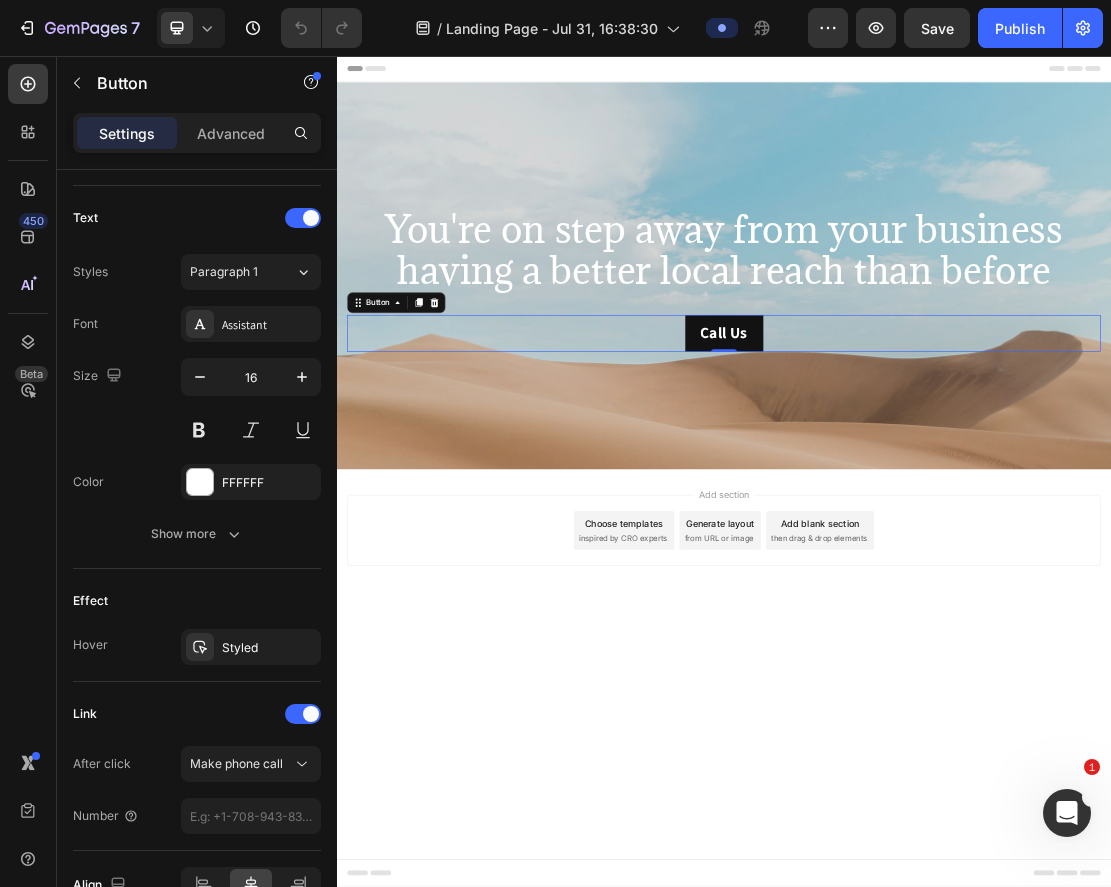 scroll, scrollTop: 764, scrollLeft: 0, axis: vertical 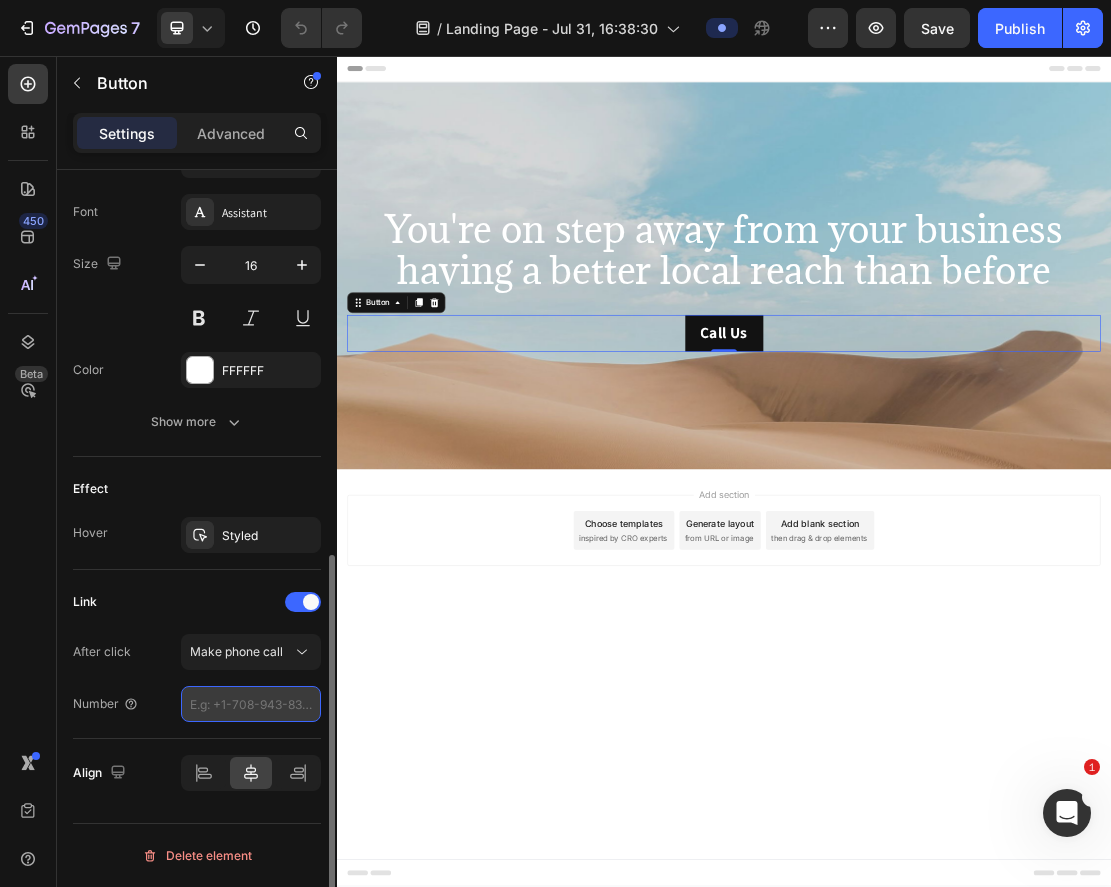 click at bounding box center (251, 704) 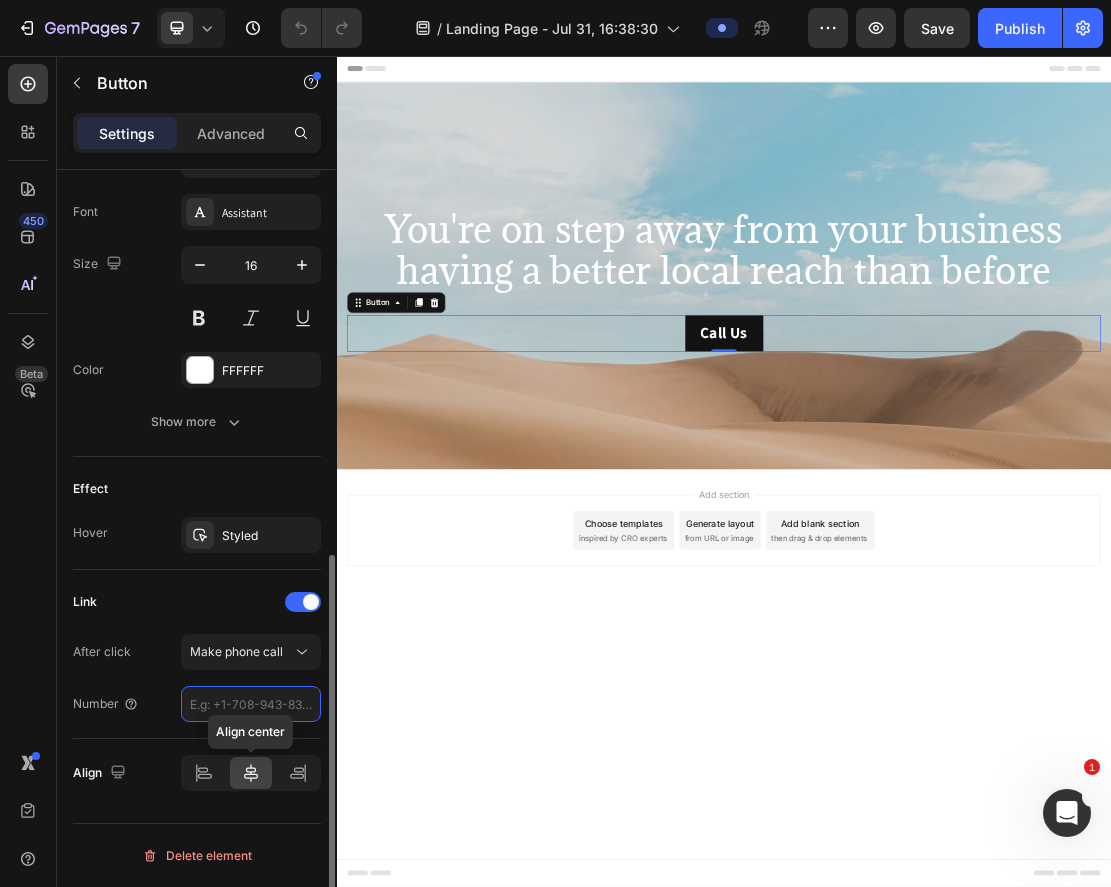 type on "4" 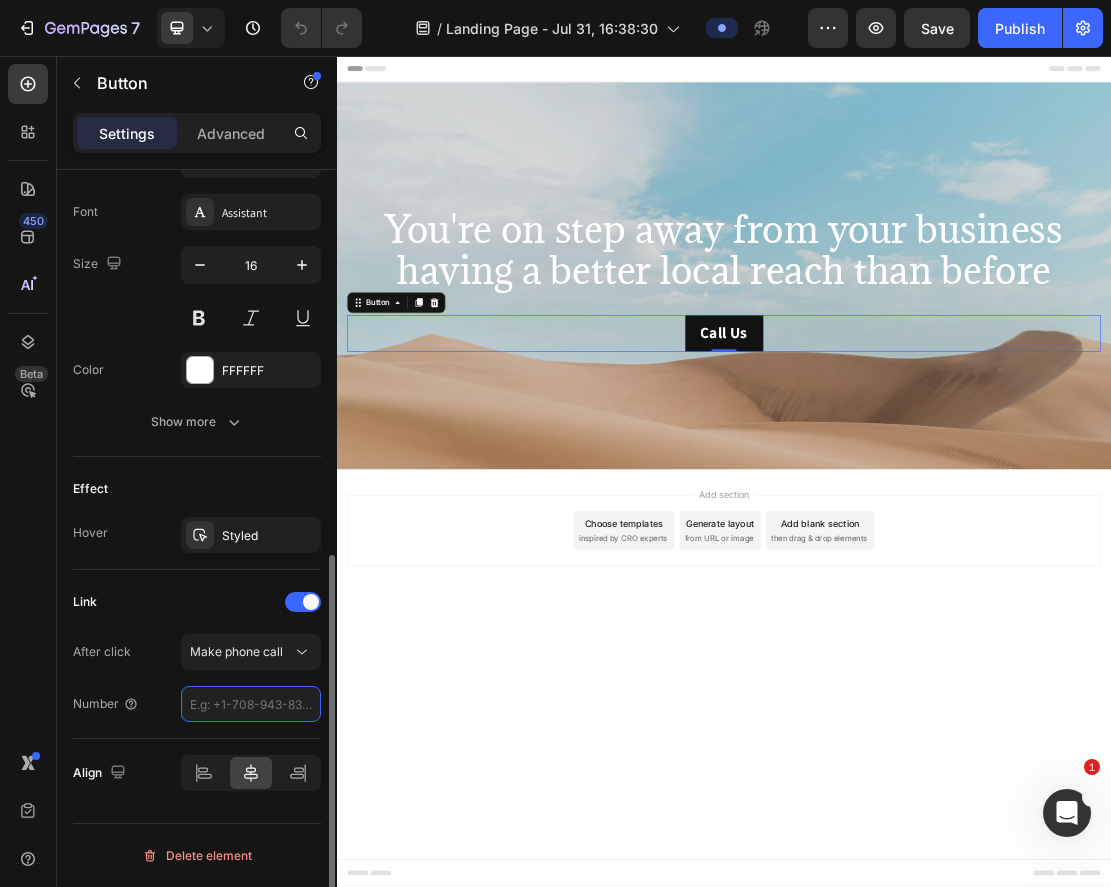 type on "[NUMBER]" 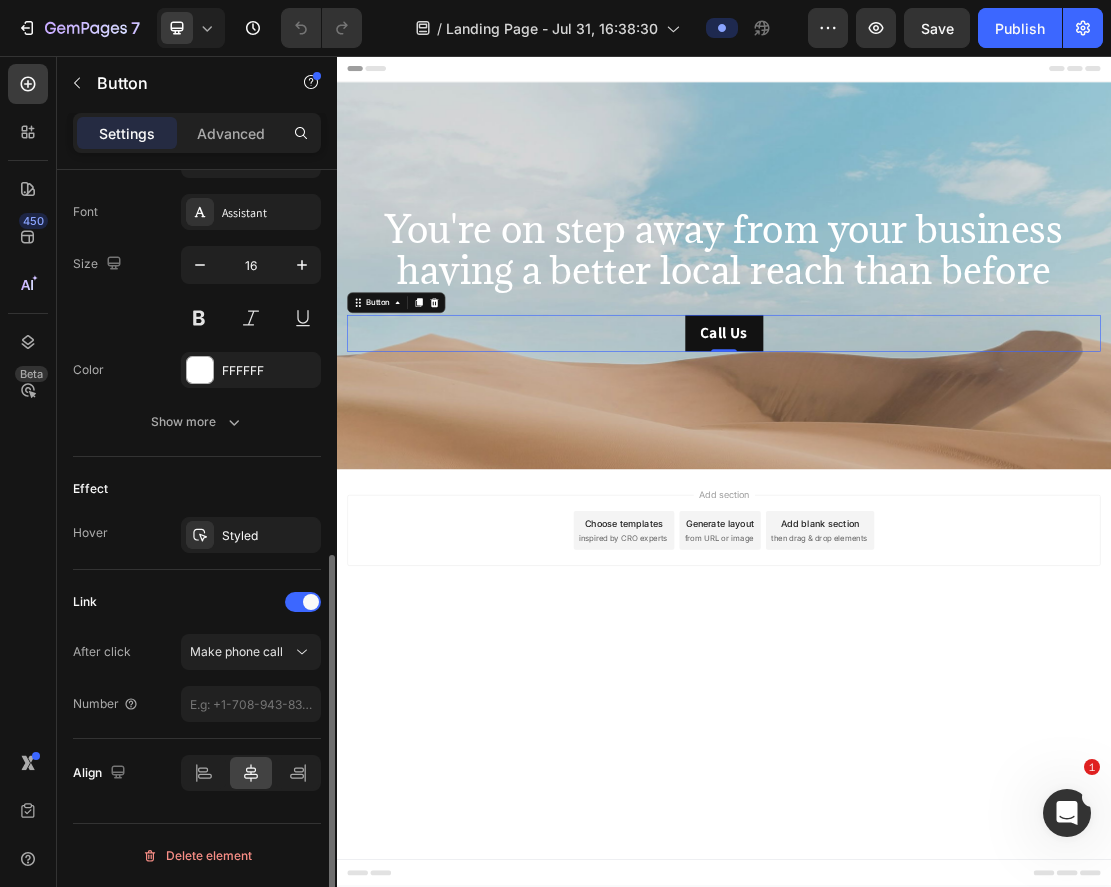 click on "After click Make phone call" at bounding box center [197, 652] 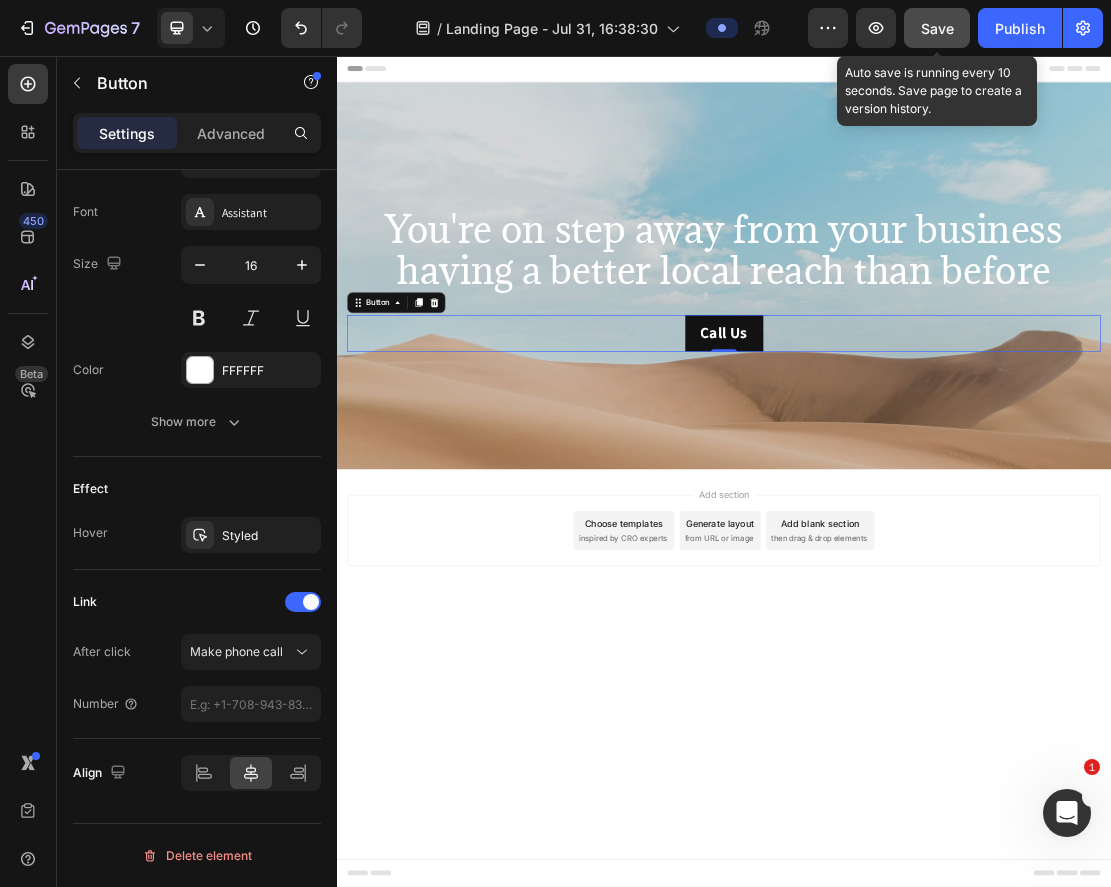 click on "Save" at bounding box center [937, 28] 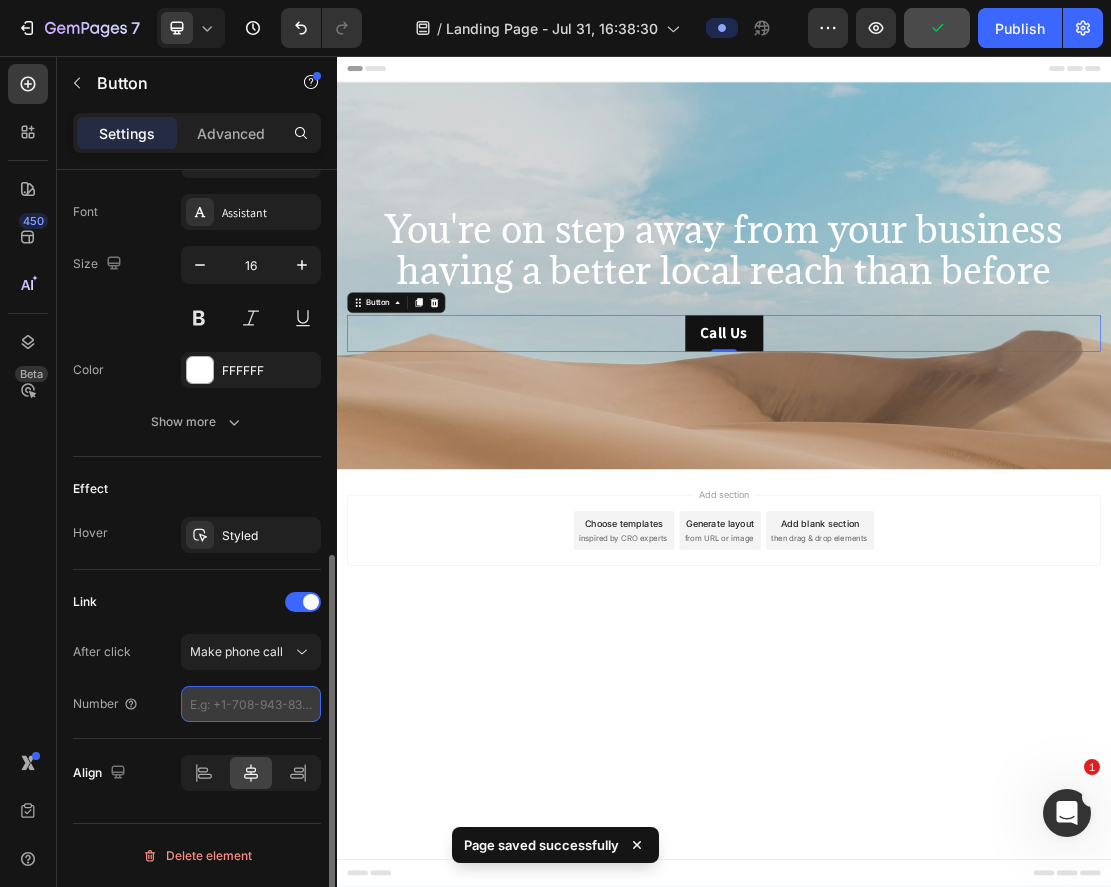 click on "[NUMBER]" at bounding box center [251, 704] 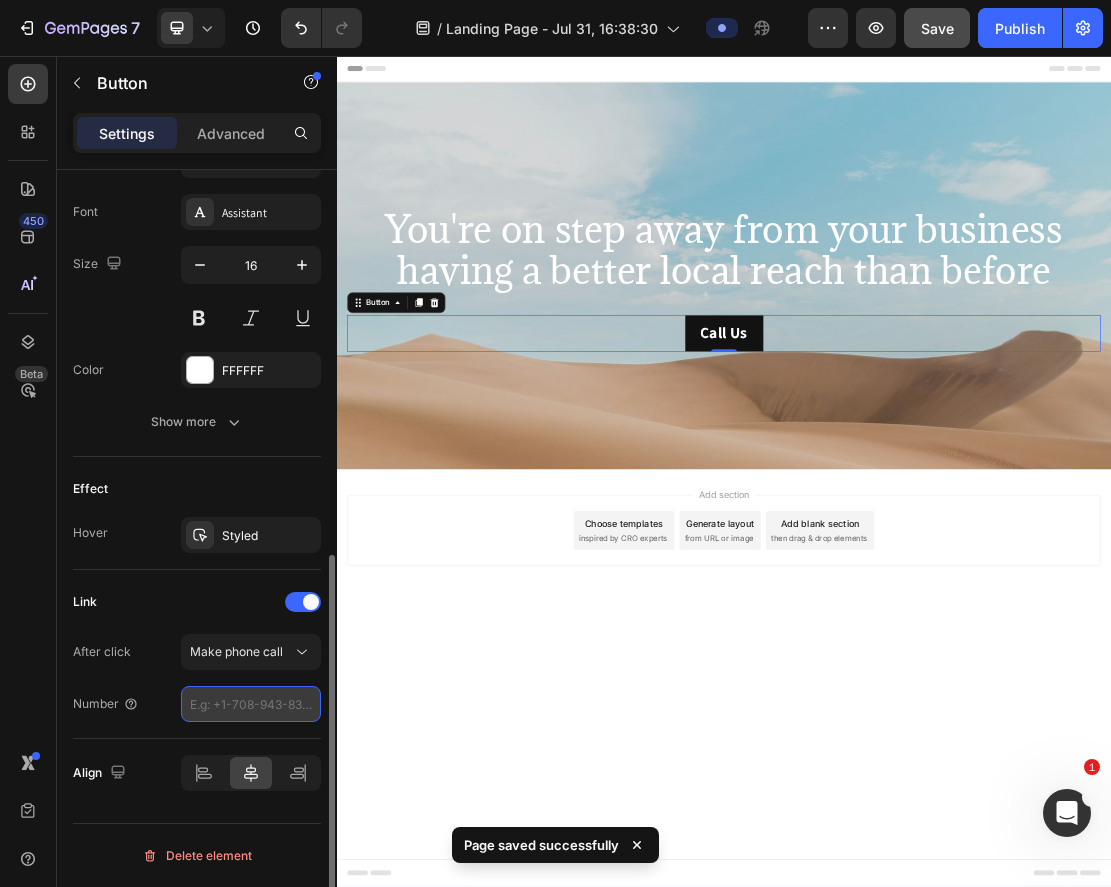 click on "[NUMBER]" at bounding box center [251, 704] 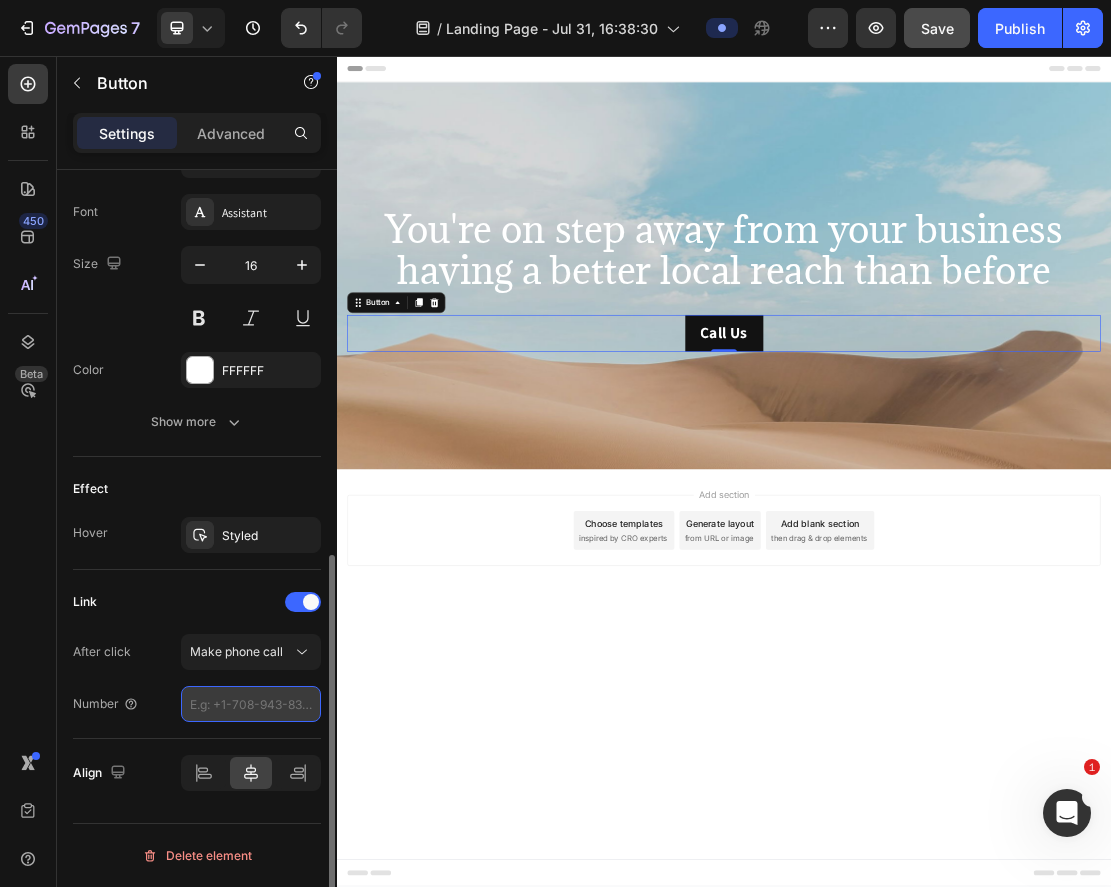 click on "[NUMBER]" at bounding box center (251, 704) 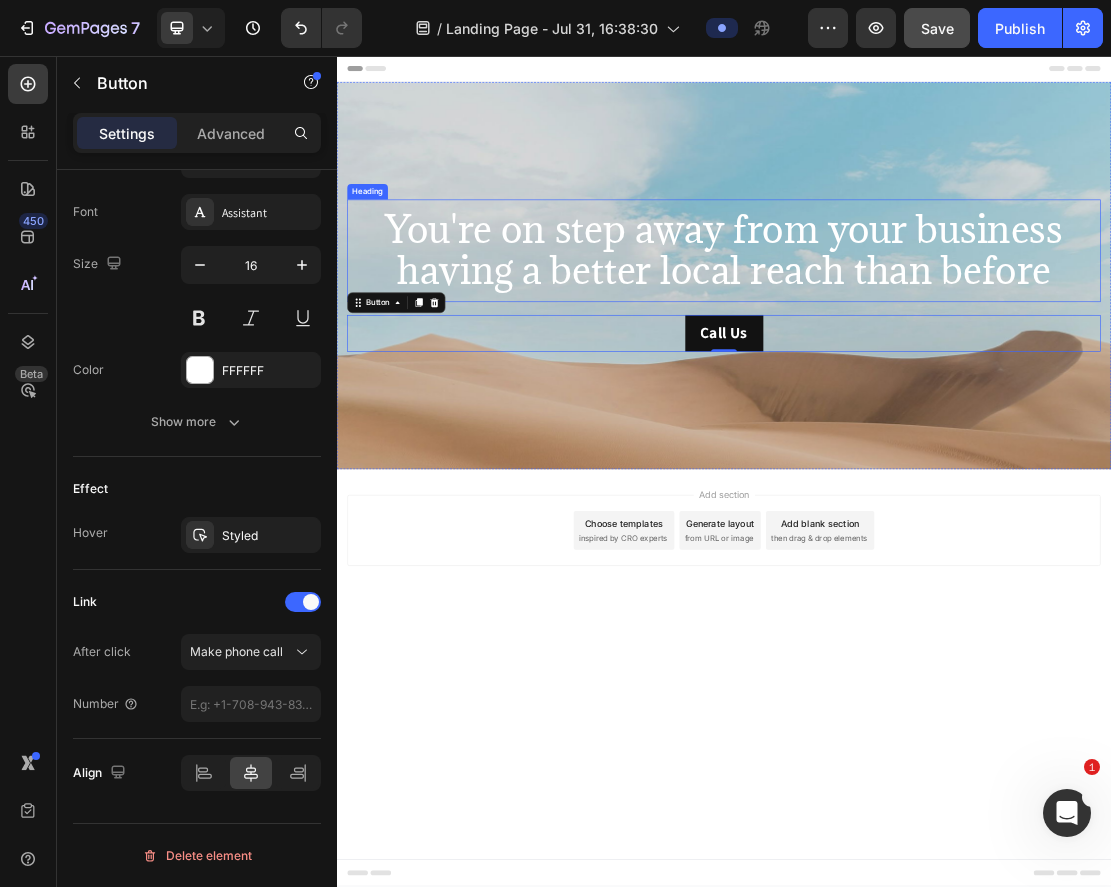 drag, startPoint x: 962, startPoint y: 355, endPoint x: 957, endPoint y: 371, distance: 16.763054 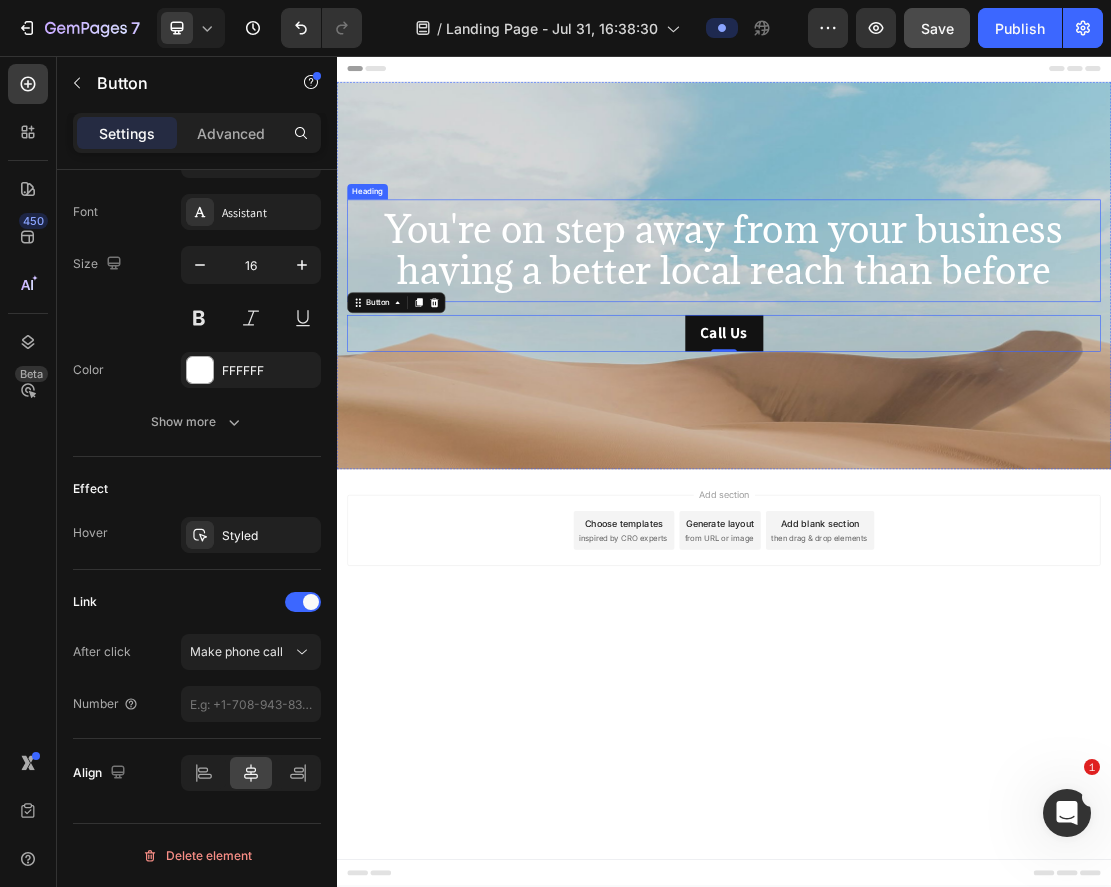 click on "You're on step away from your business having a better local reach than before" at bounding box center [937, 356] 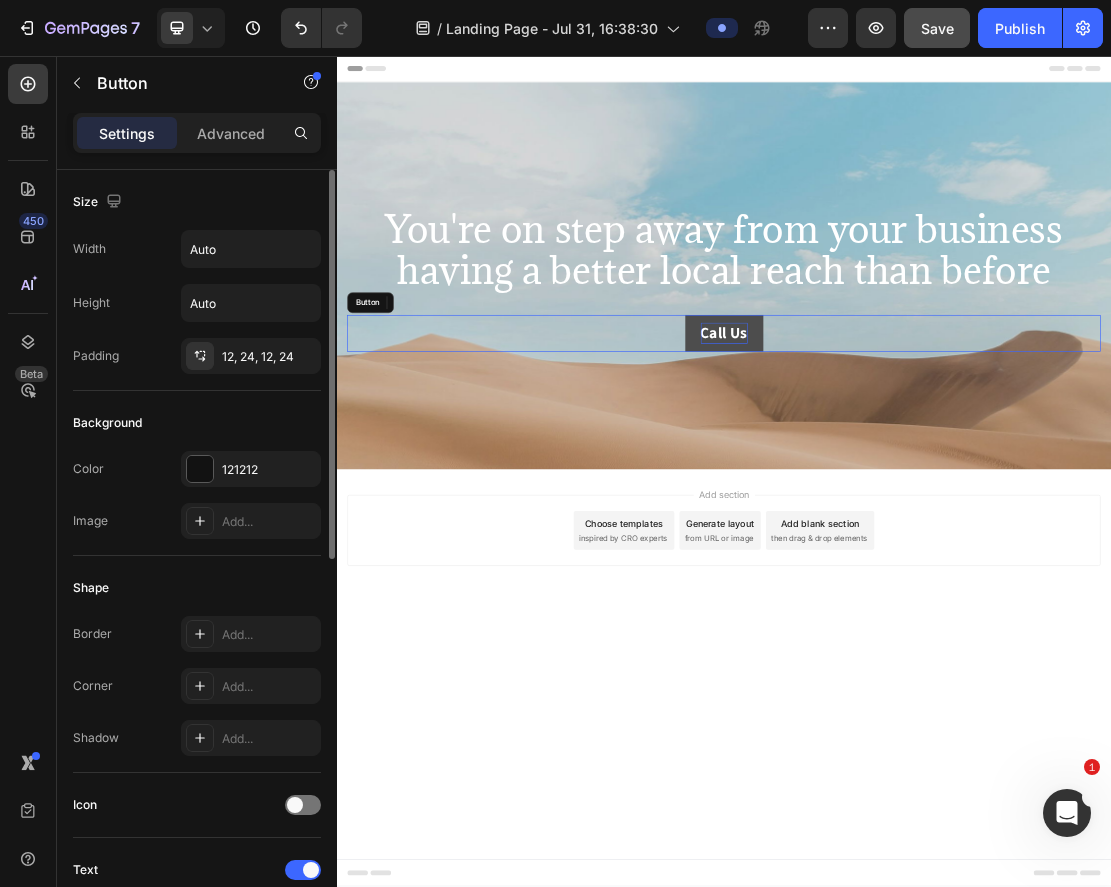 click on "Call Us" at bounding box center [937, 484] 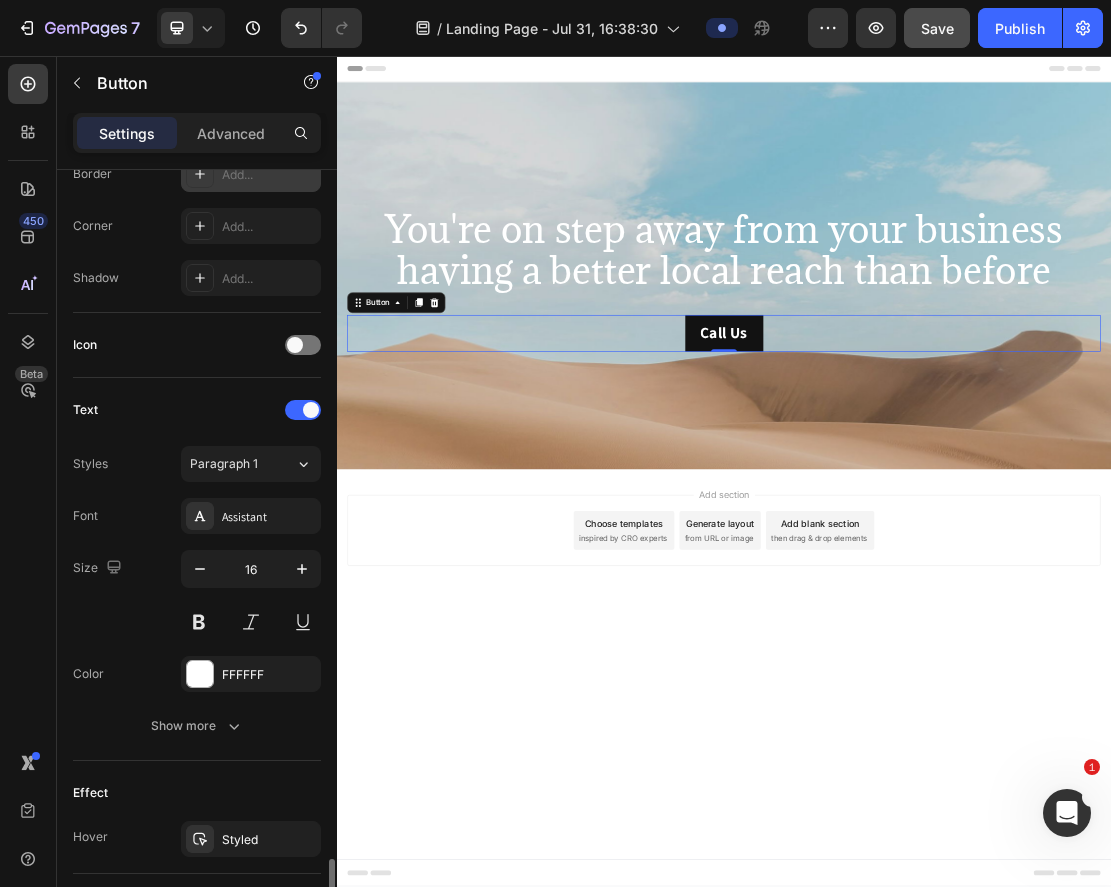scroll, scrollTop: 764, scrollLeft: 0, axis: vertical 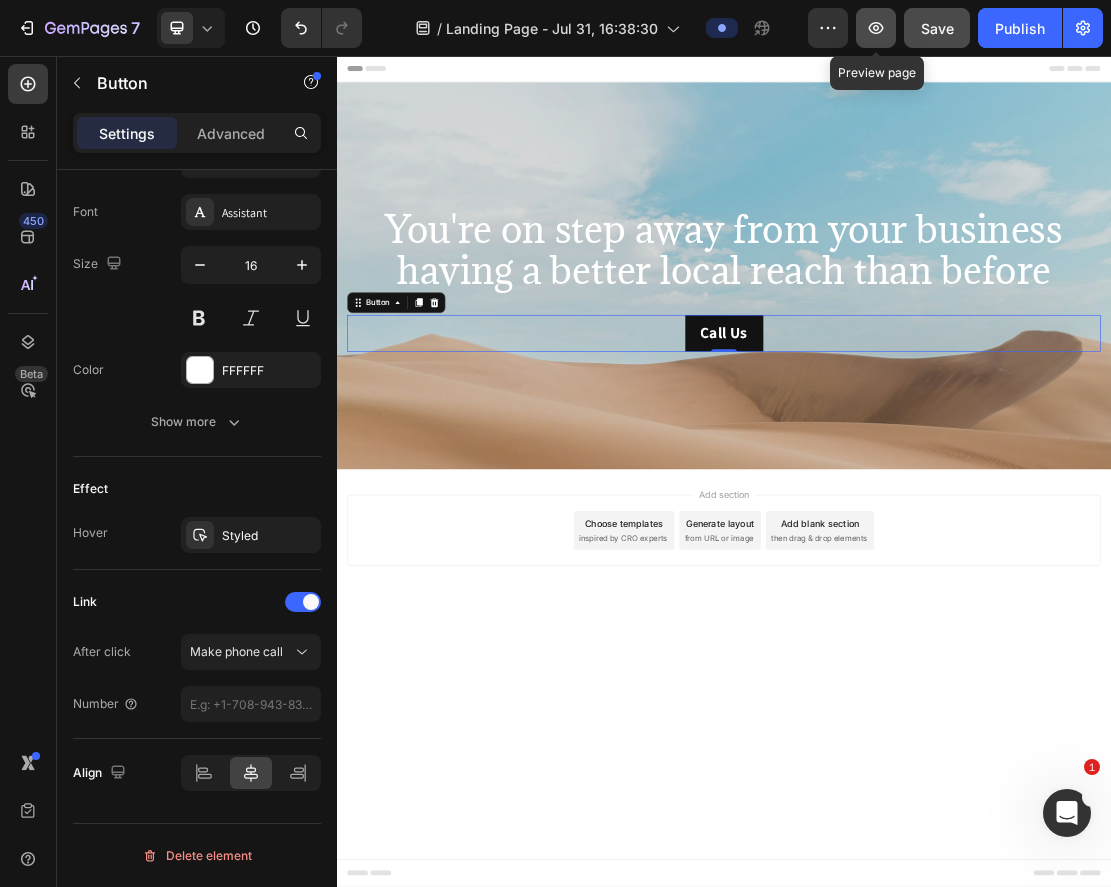 click 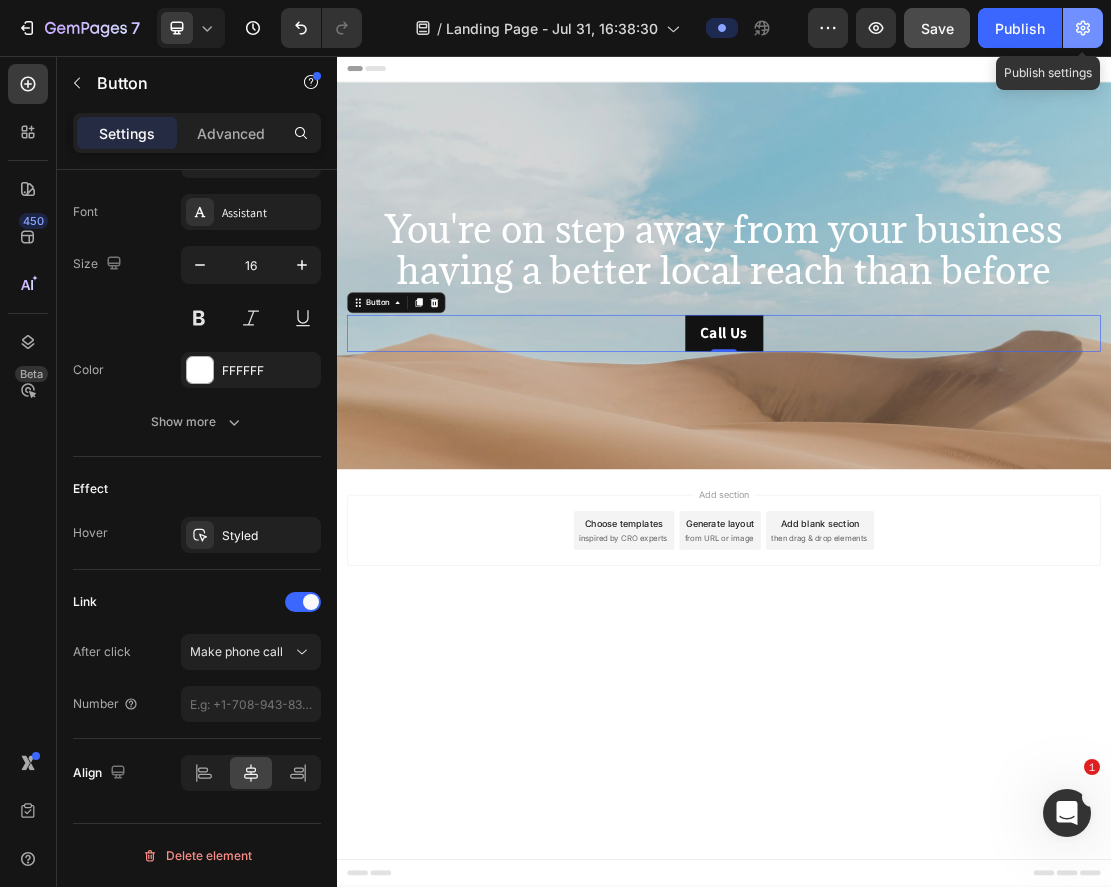 click 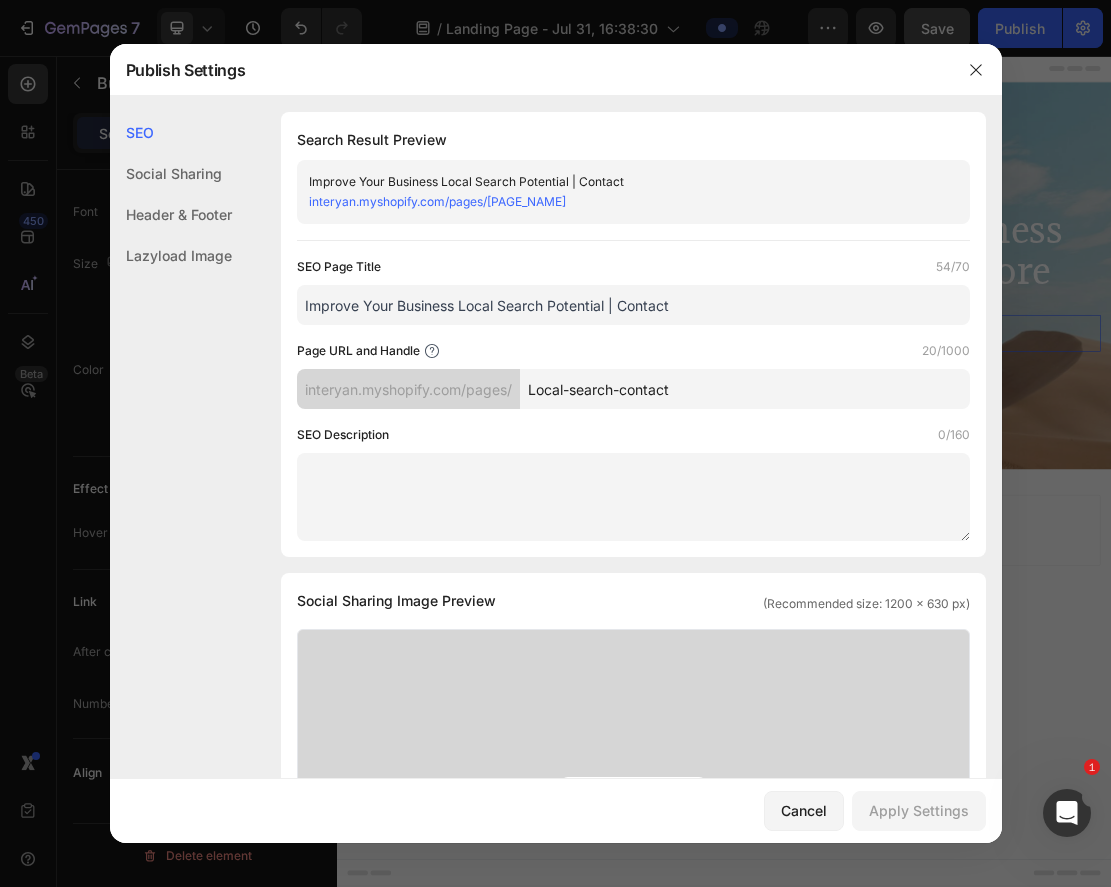 click at bounding box center [633, 497] 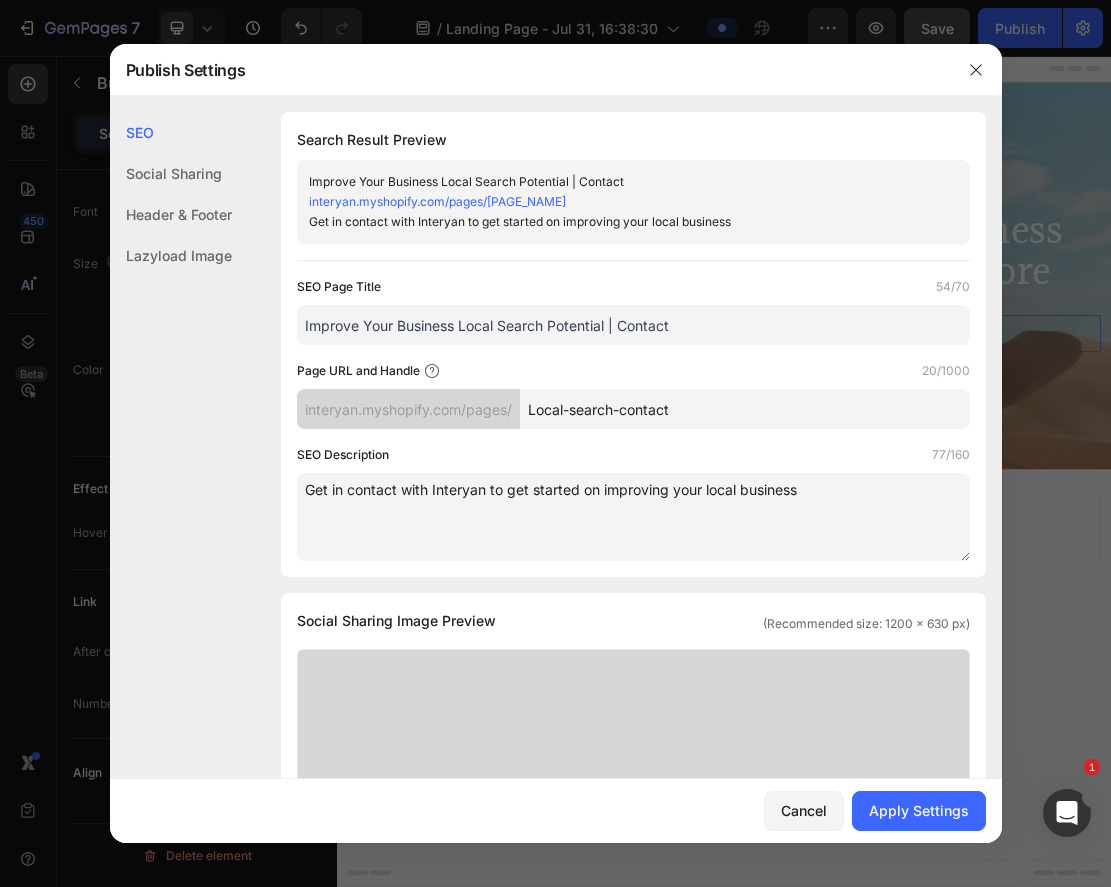 click on "Get in contact with Interyan to get started on improving your local business" at bounding box center (633, 517) 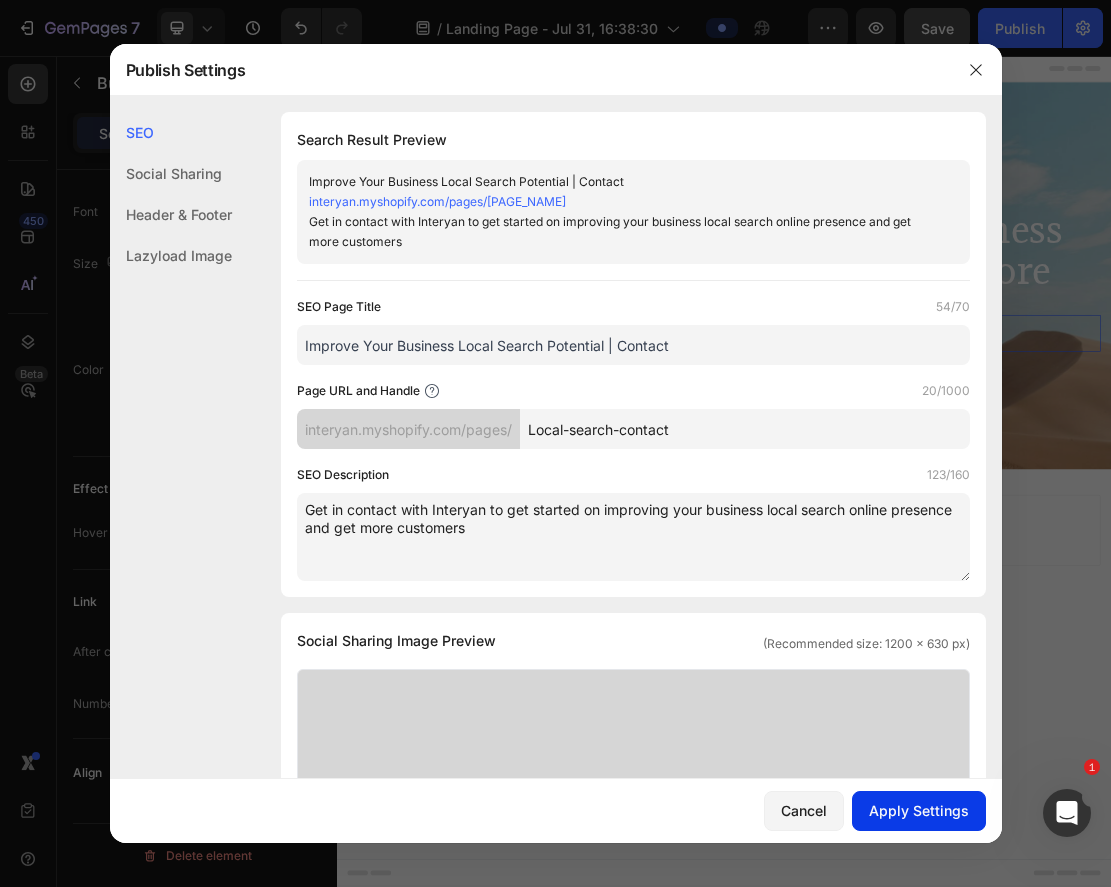 type on "Get in contact with Interyan to get started on improving your business local search online presence and get more customers" 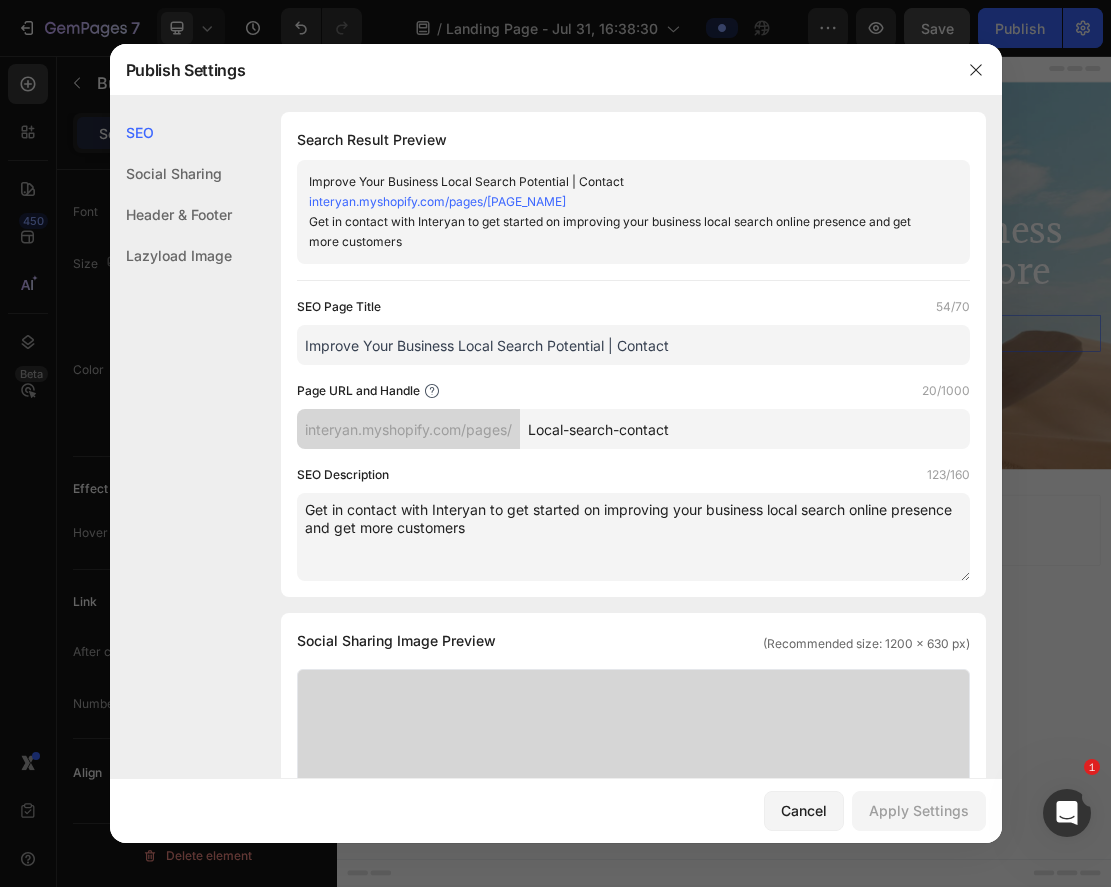 click on "Improve Your Business Local Search Potential | Contact" at bounding box center [633, 345] 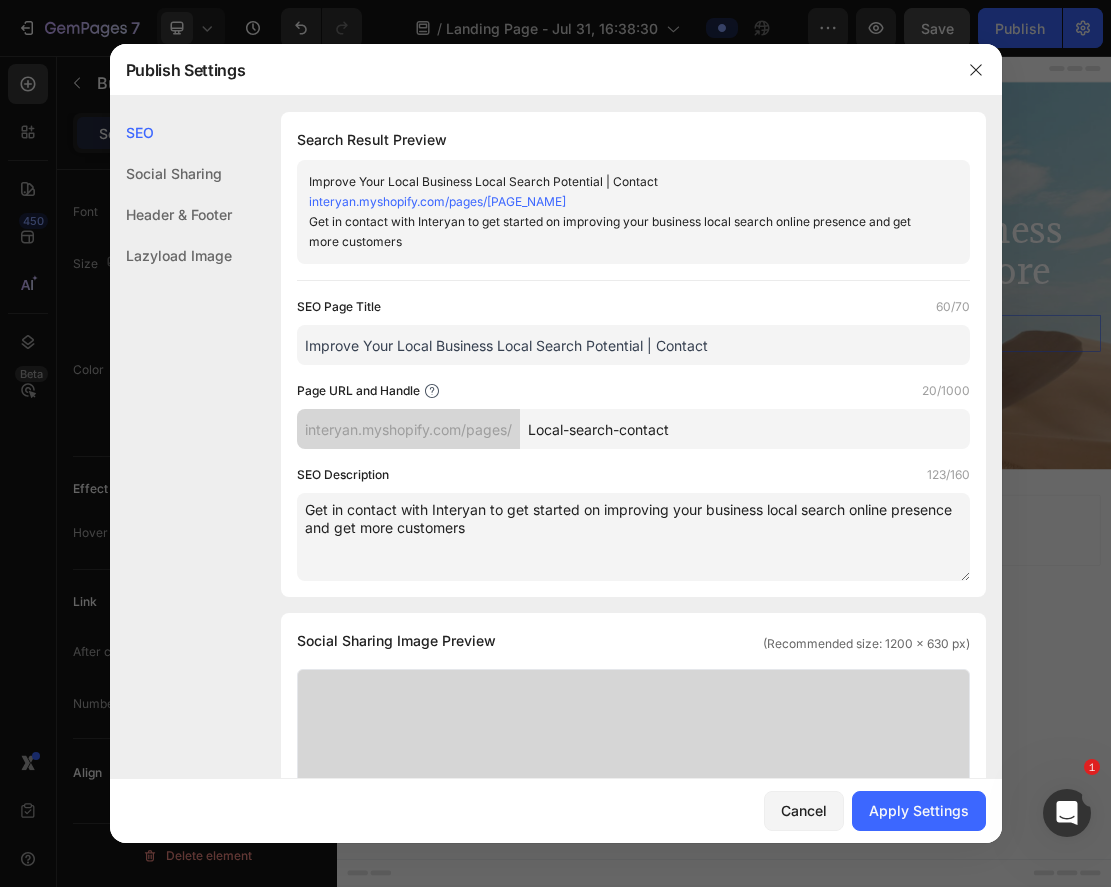 drag, startPoint x: 650, startPoint y: 350, endPoint x: 501, endPoint y: 349, distance: 149.00336 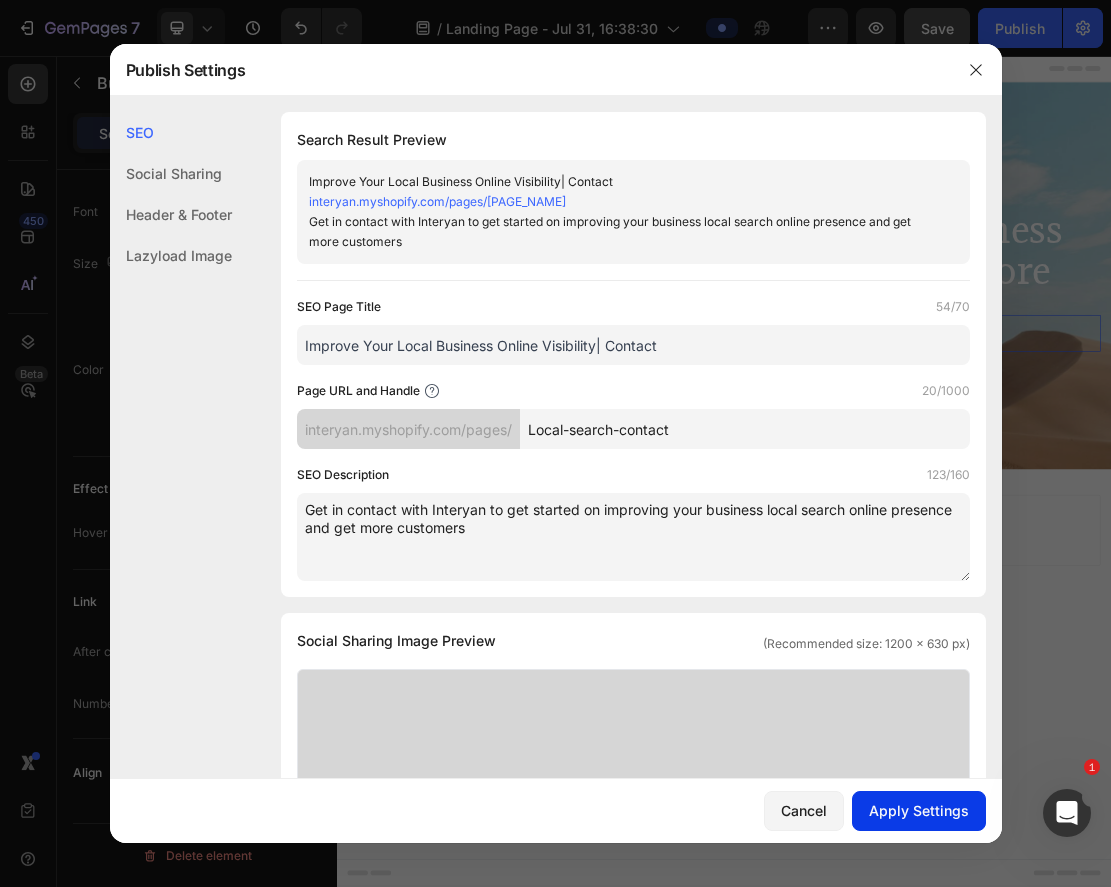 type on "Improve Your Local Business Online Visibility| Contact" 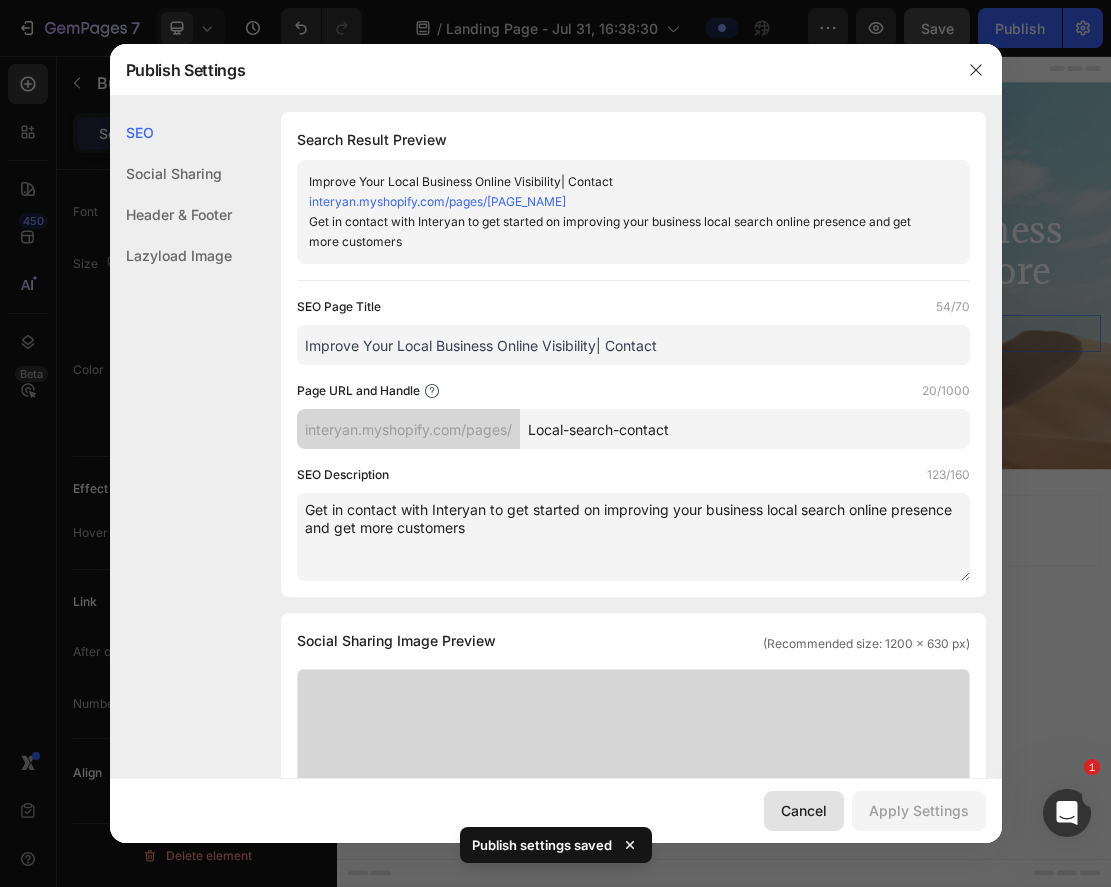 click on "Cancel" 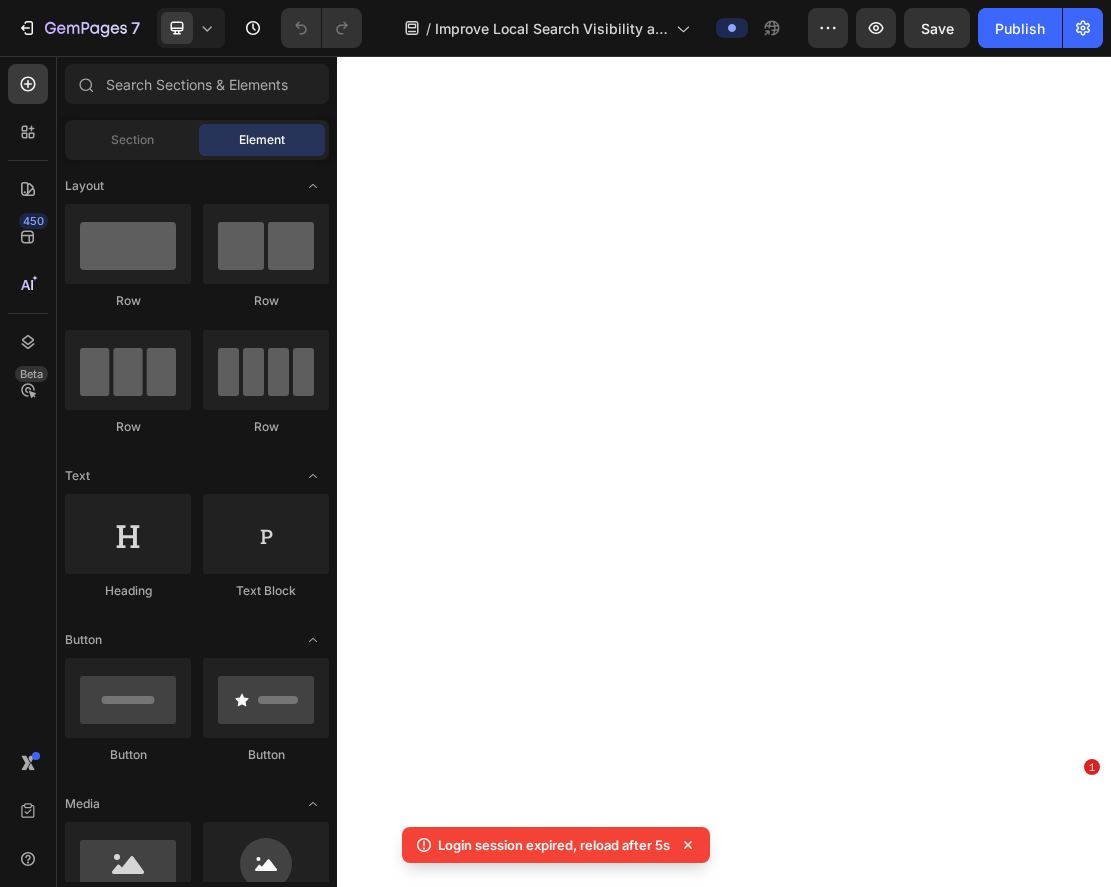 scroll, scrollTop: 0, scrollLeft: 0, axis: both 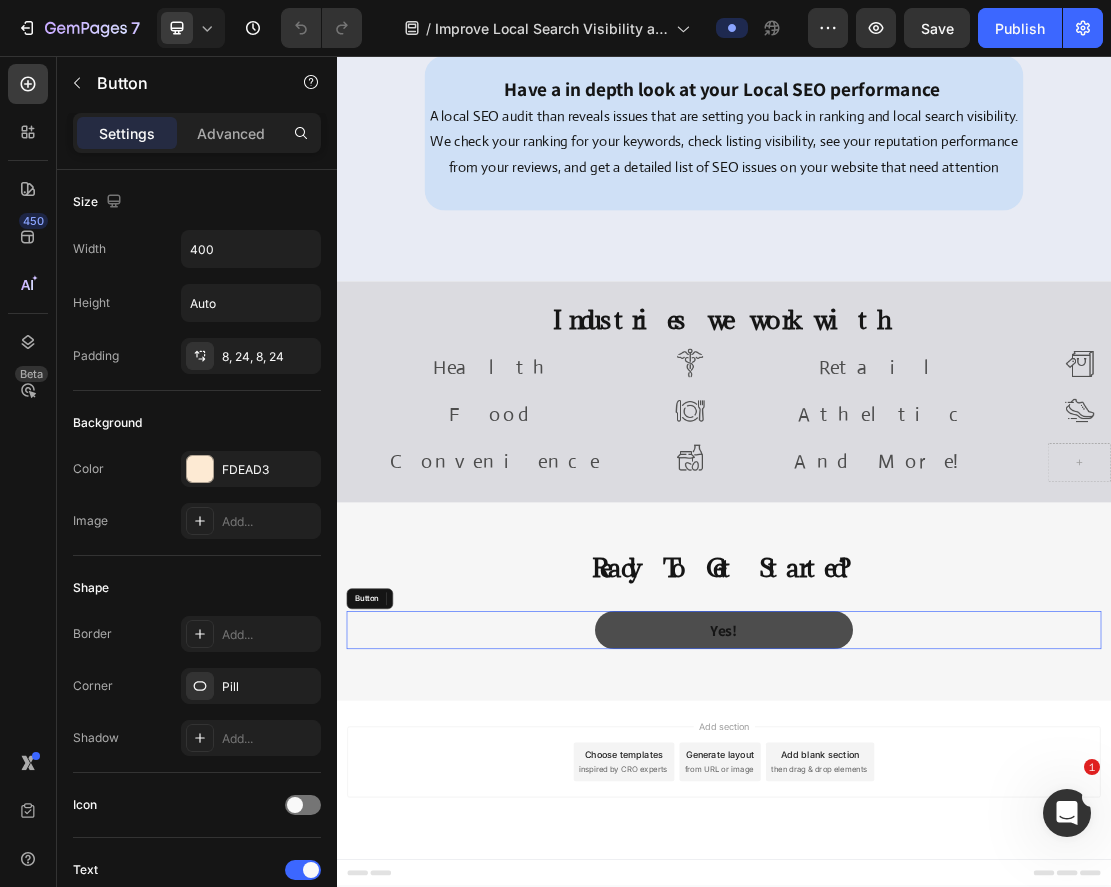 click on "Yes!" at bounding box center (937, 946) 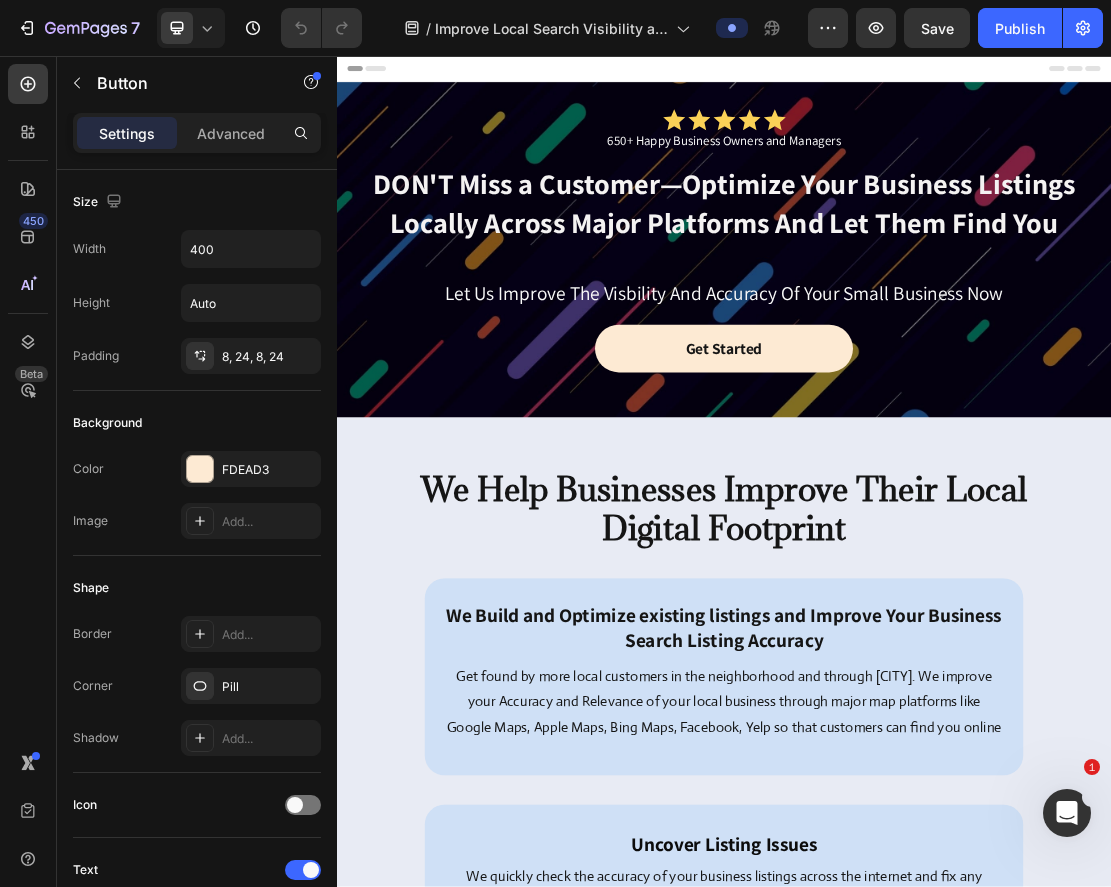 scroll, scrollTop: 0, scrollLeft: 0, axis: both 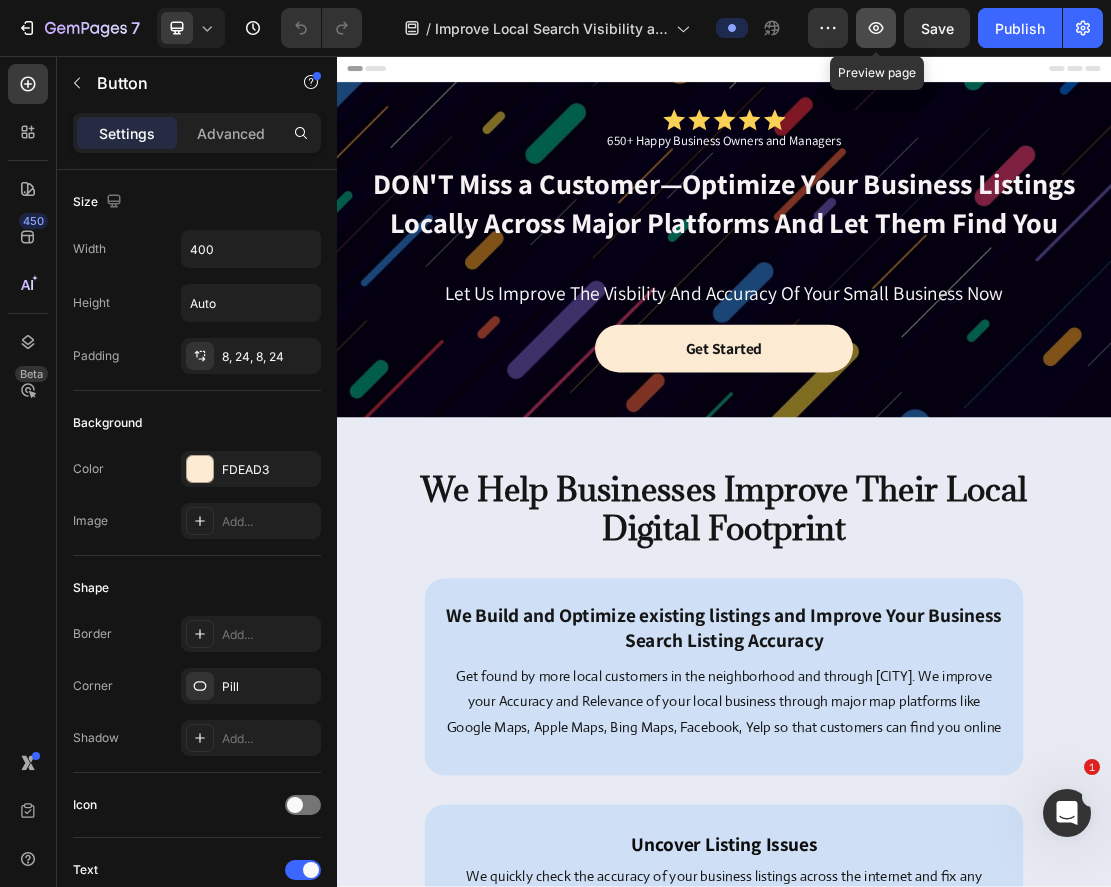 click 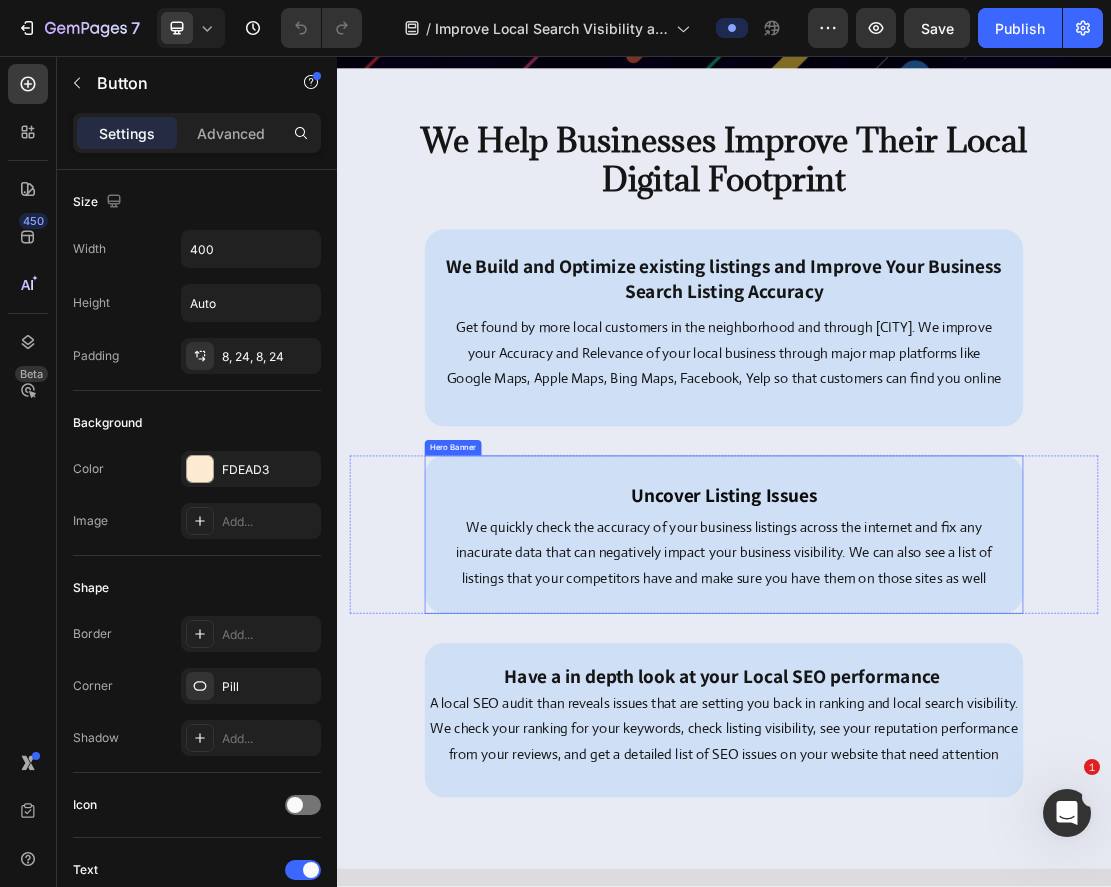 scroll, scrollTop: 558, scrollLeft: 0, axis: vertical 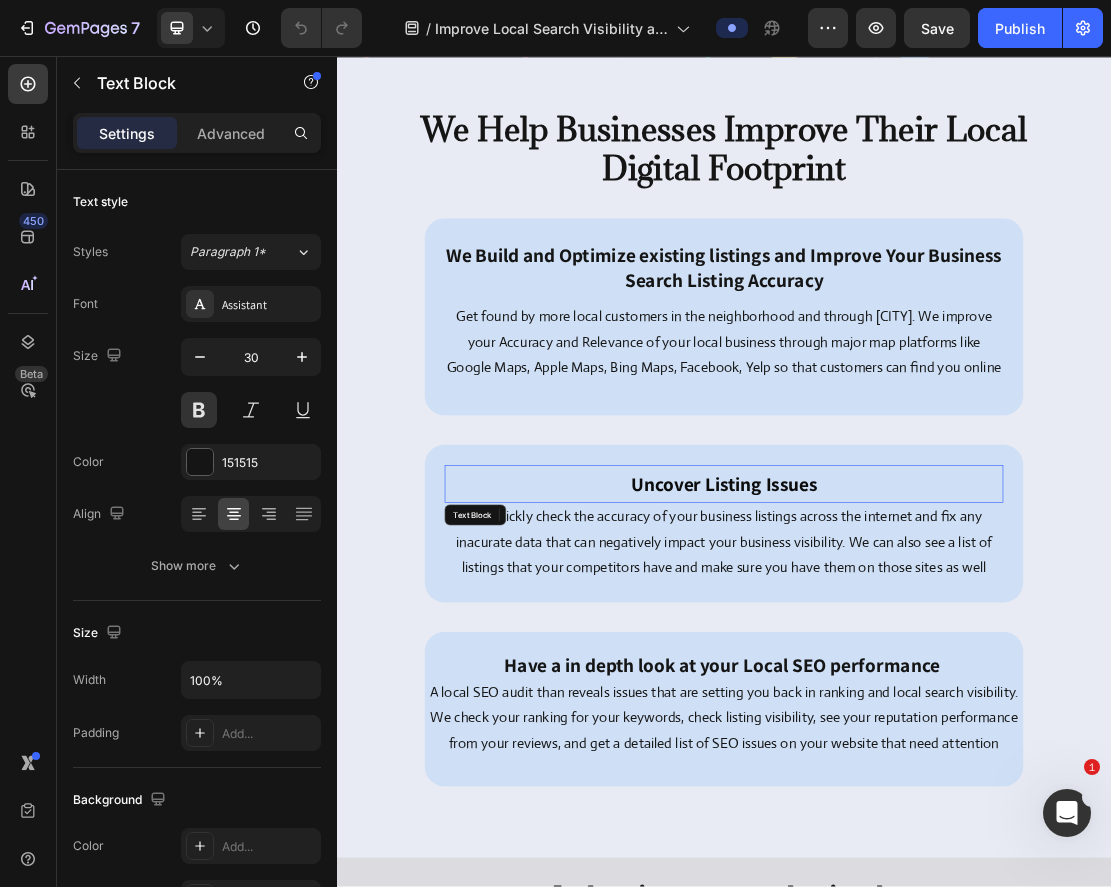 click on "Uncover Listing Issues" at bounding box center [937, 720] 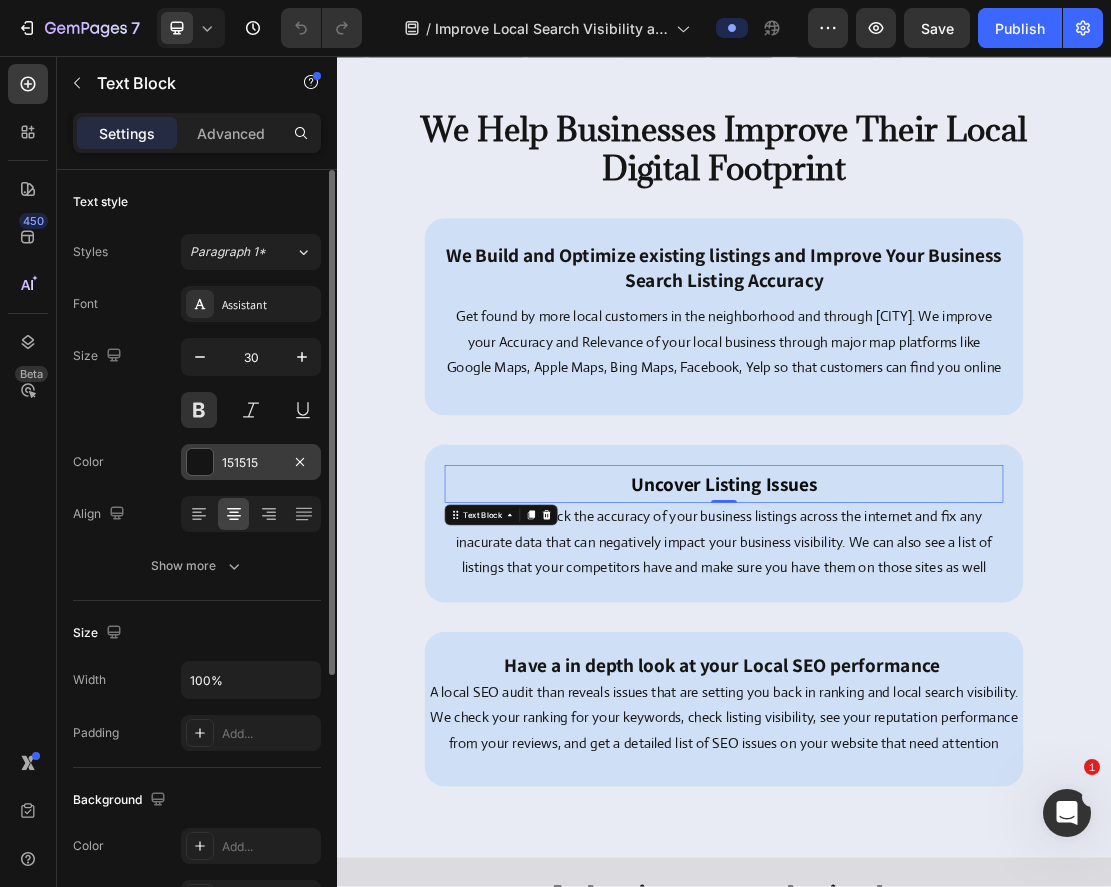 click on "151515" at bounding box center (251, 463) 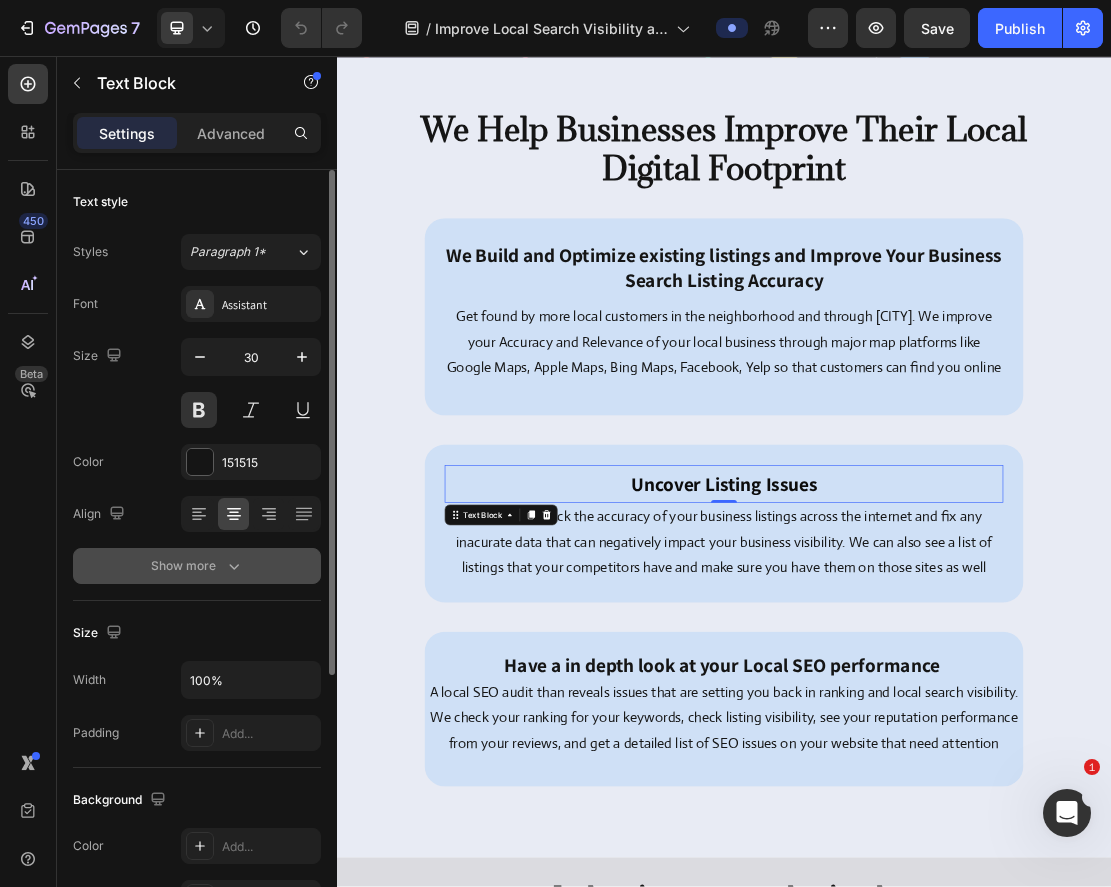 click on "Show more" at bounding box center (197, 566) 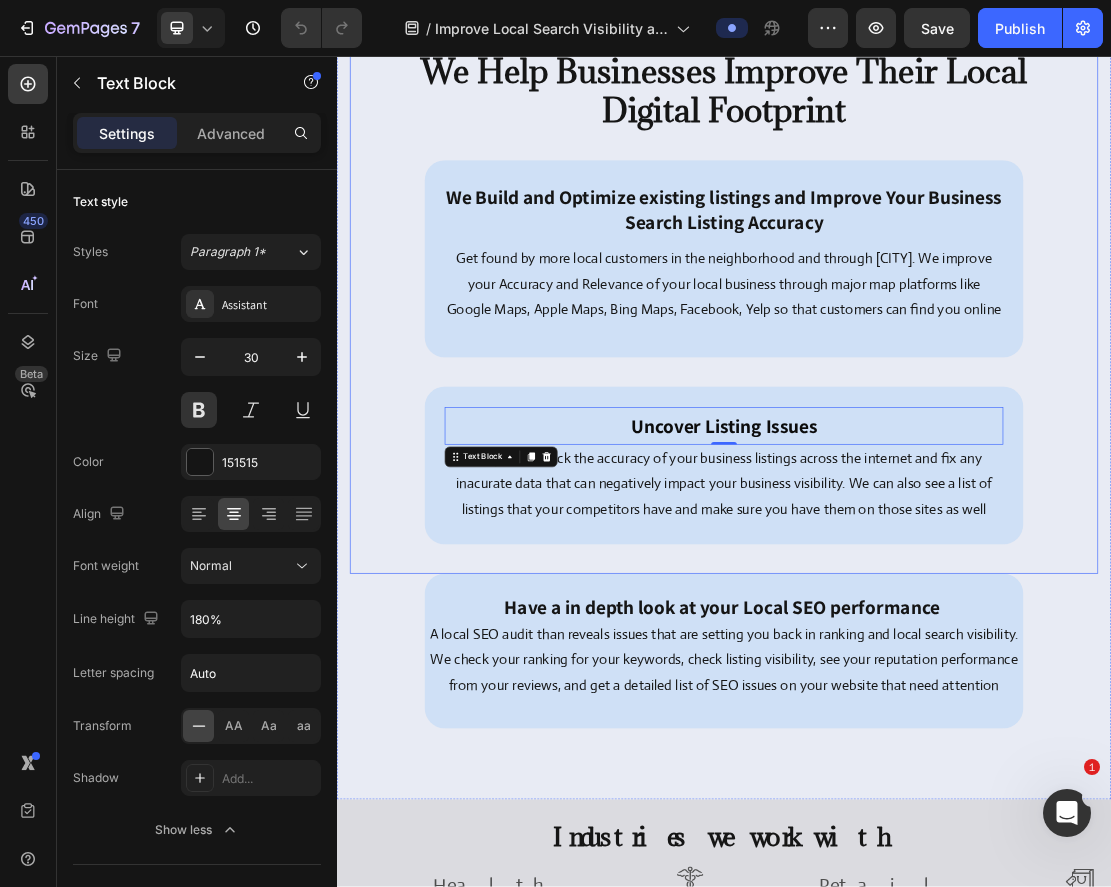 scroll, scrollTop: 649, scrollLeft: 0, axis: vertical 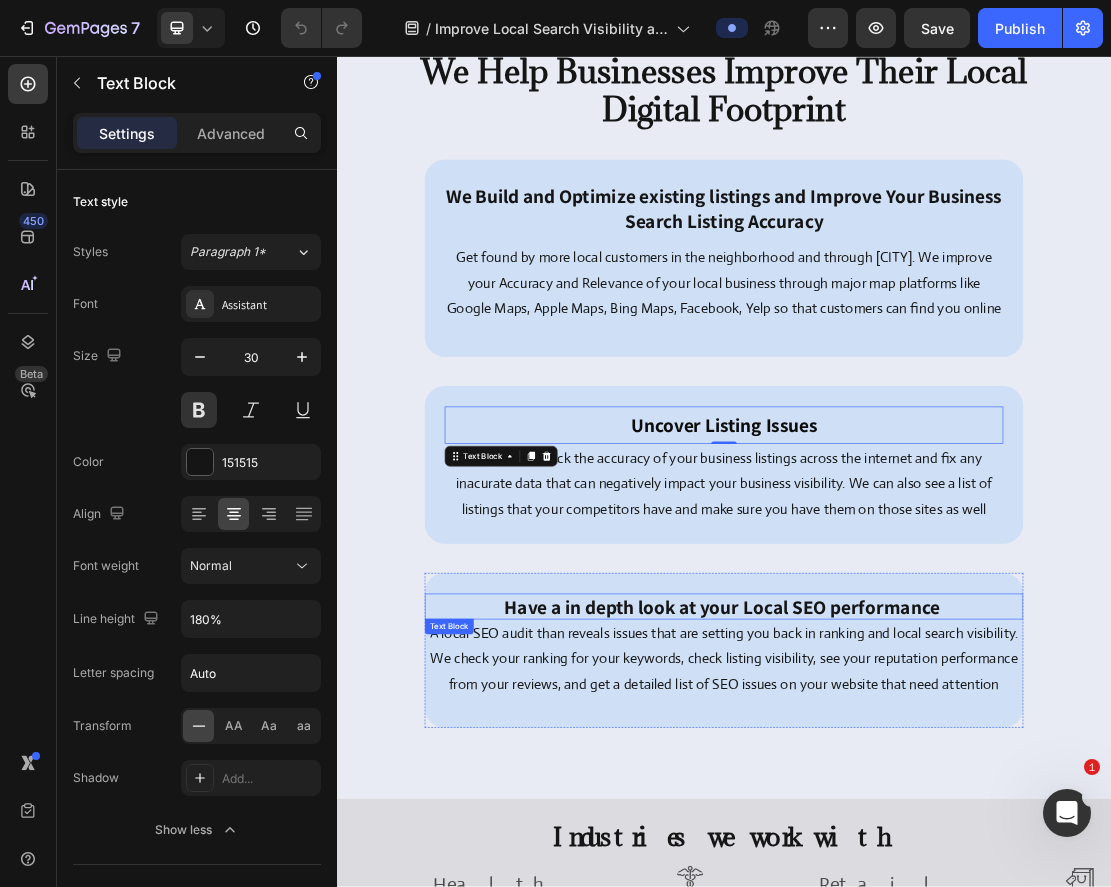 click on "Have a in depth look at your Local SEO performance" at bounding box center (934, 910) 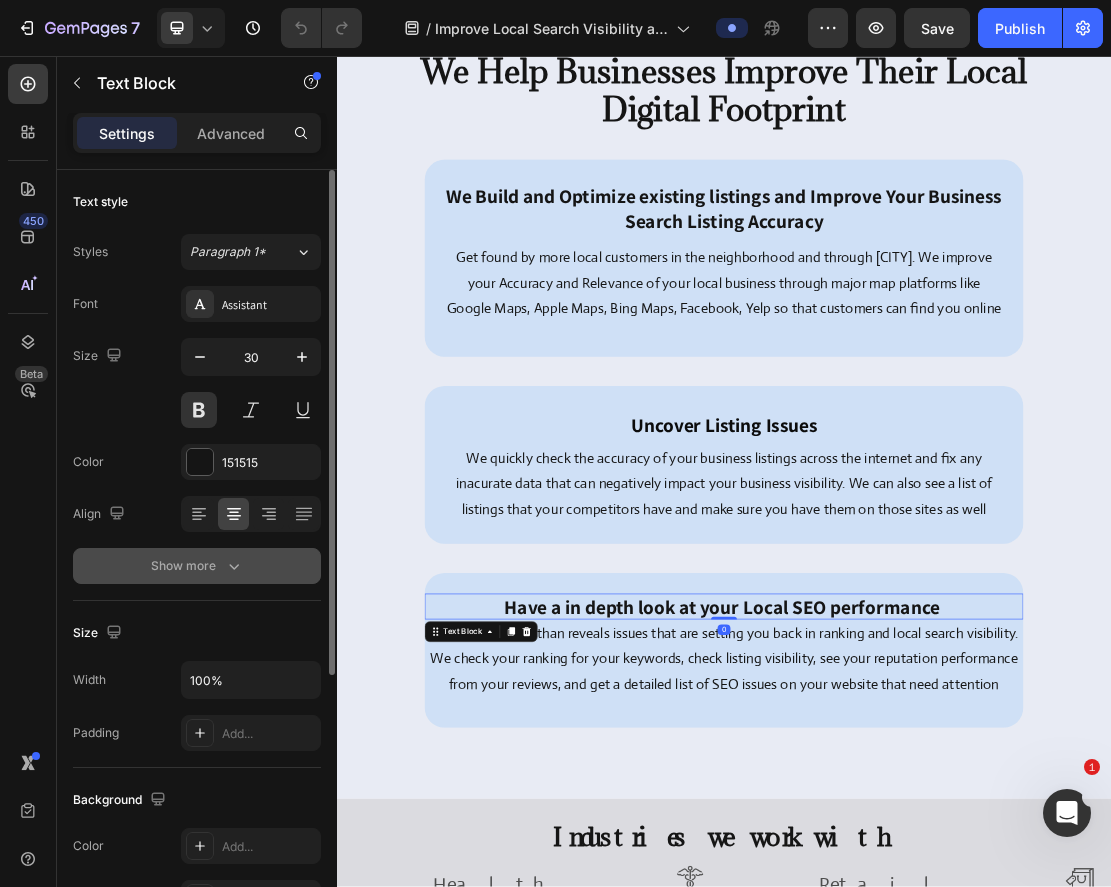 click on "Show more" at bounding box center [197, 566] 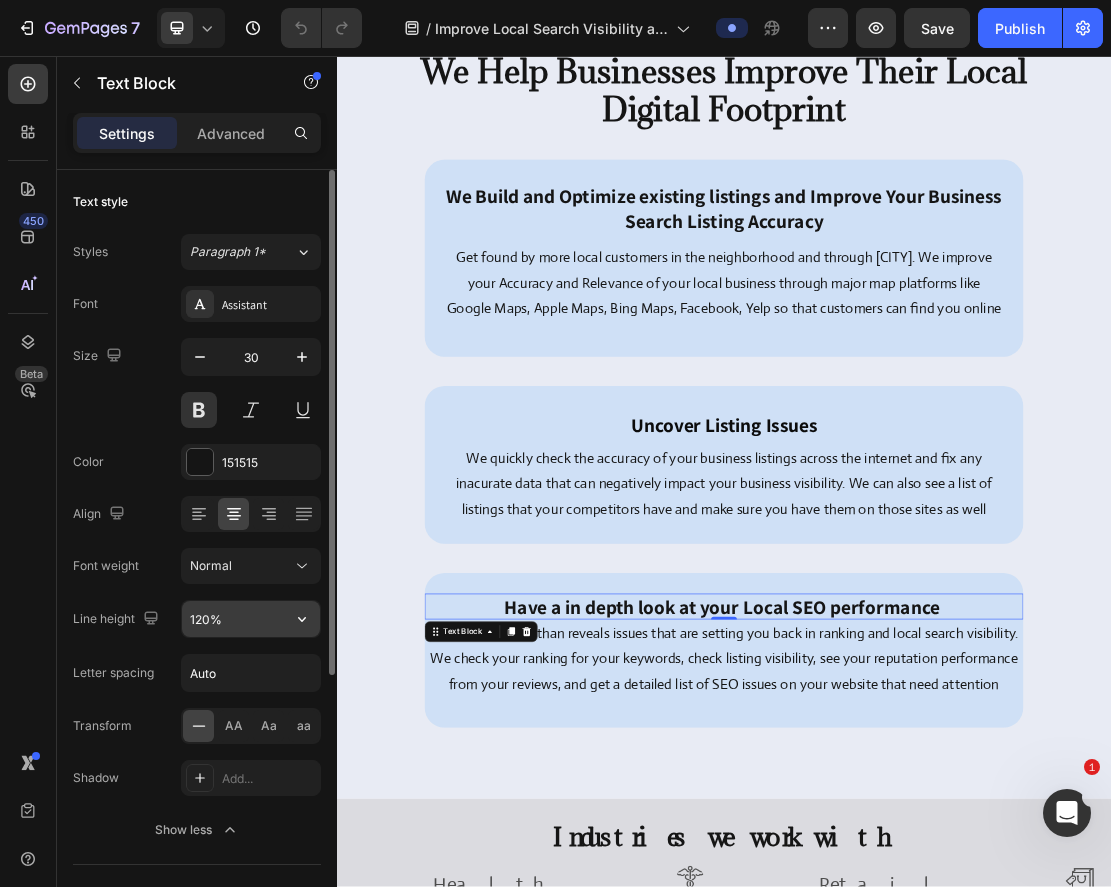 click on "120%" at bounding box center (251, 619) 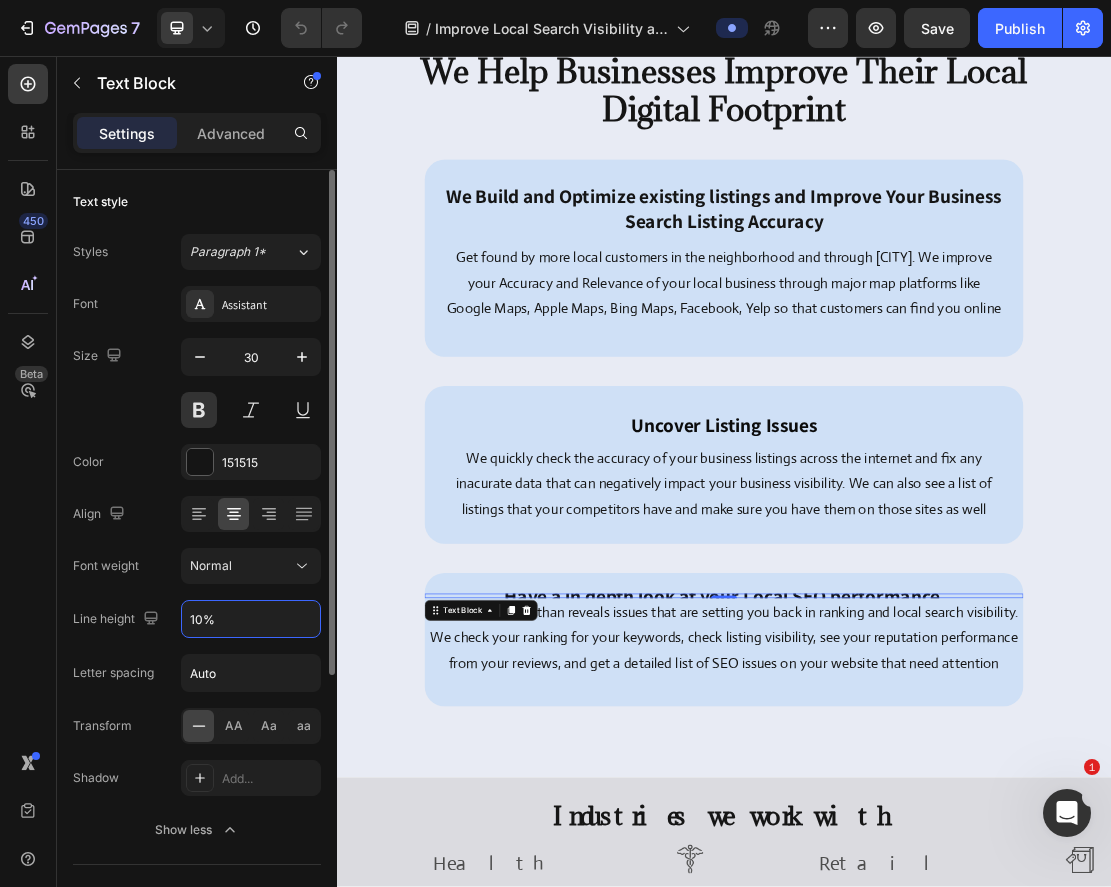 type on "180%" 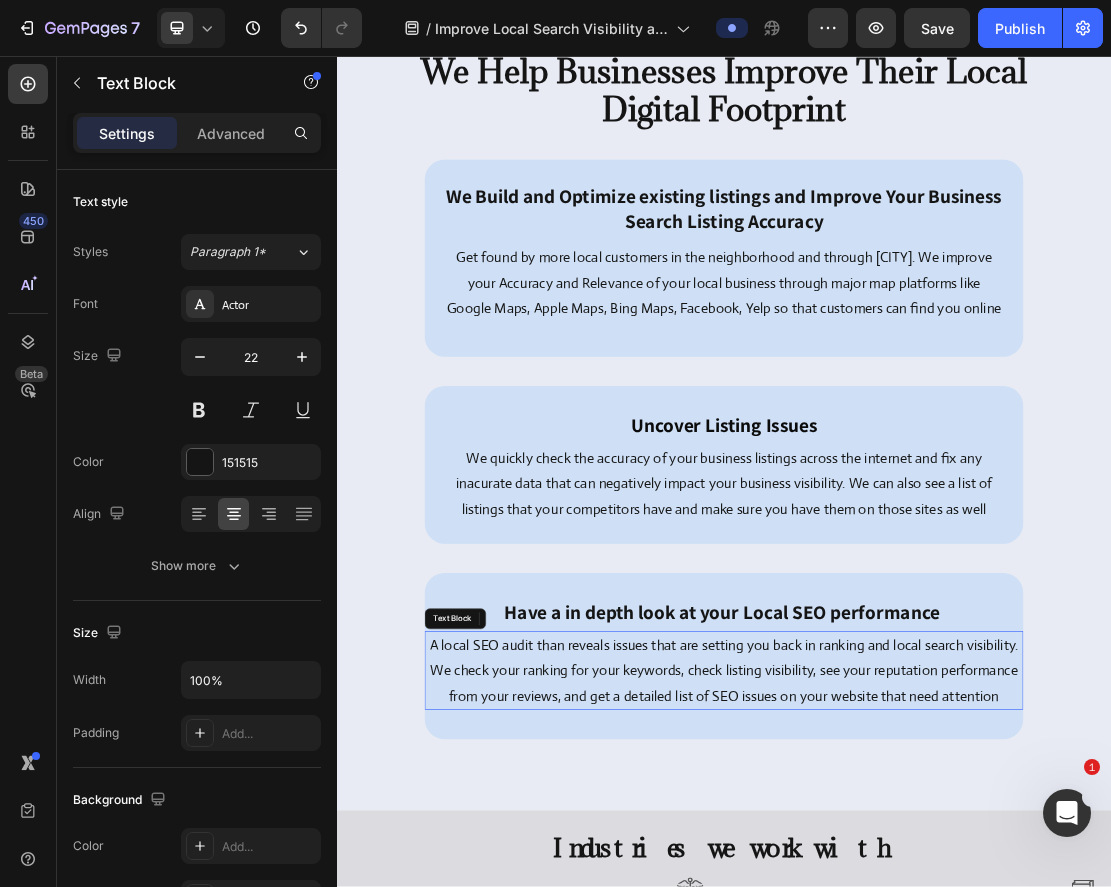 click on "A local SEO audit than reveals issues that are setting you back in ranking and local search visibility. We check your ranking for your keywords, check listing visibility, see your reputation performance from your reviews, and get a detailed list of SEO issues on your website that need attention" at bounding box center [937, 1009] 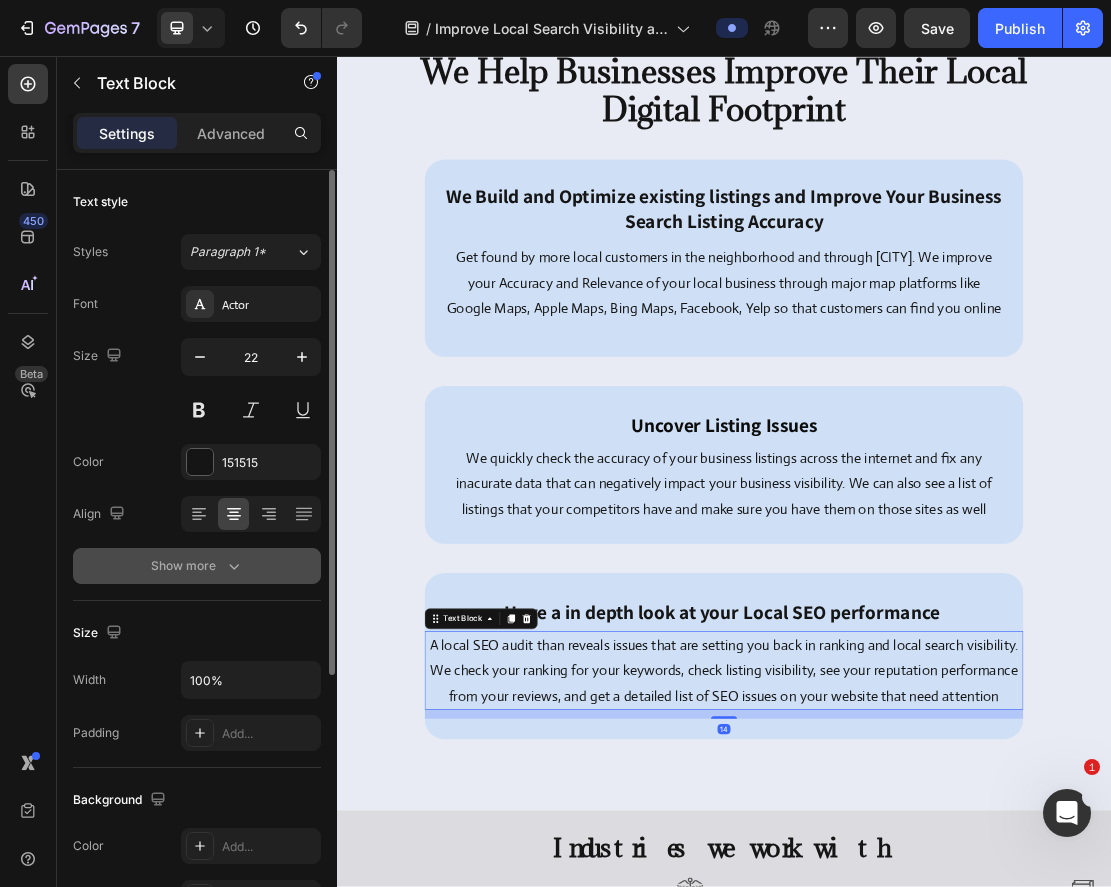 click on "Show more" at bounding box center [197, 566] 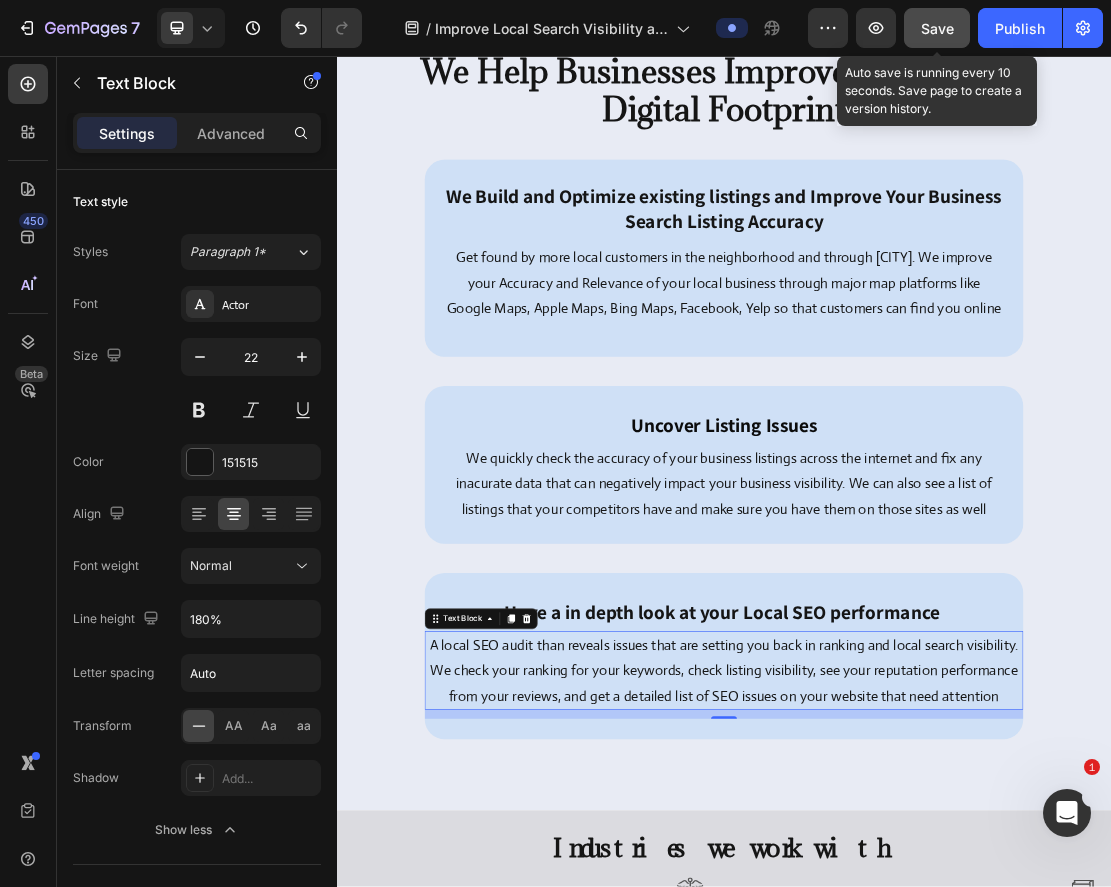 click on "Save" 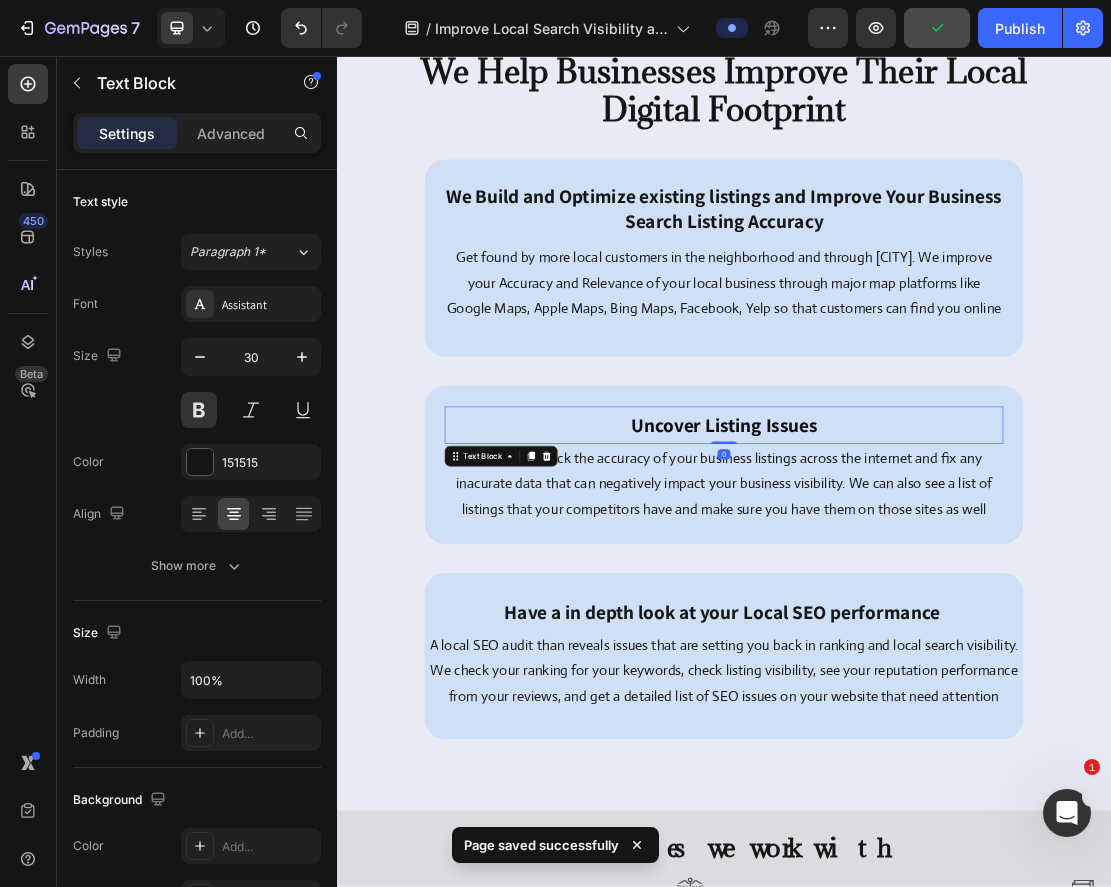 click on "Uncover Listing Issues" at bounding box center [937, 629] 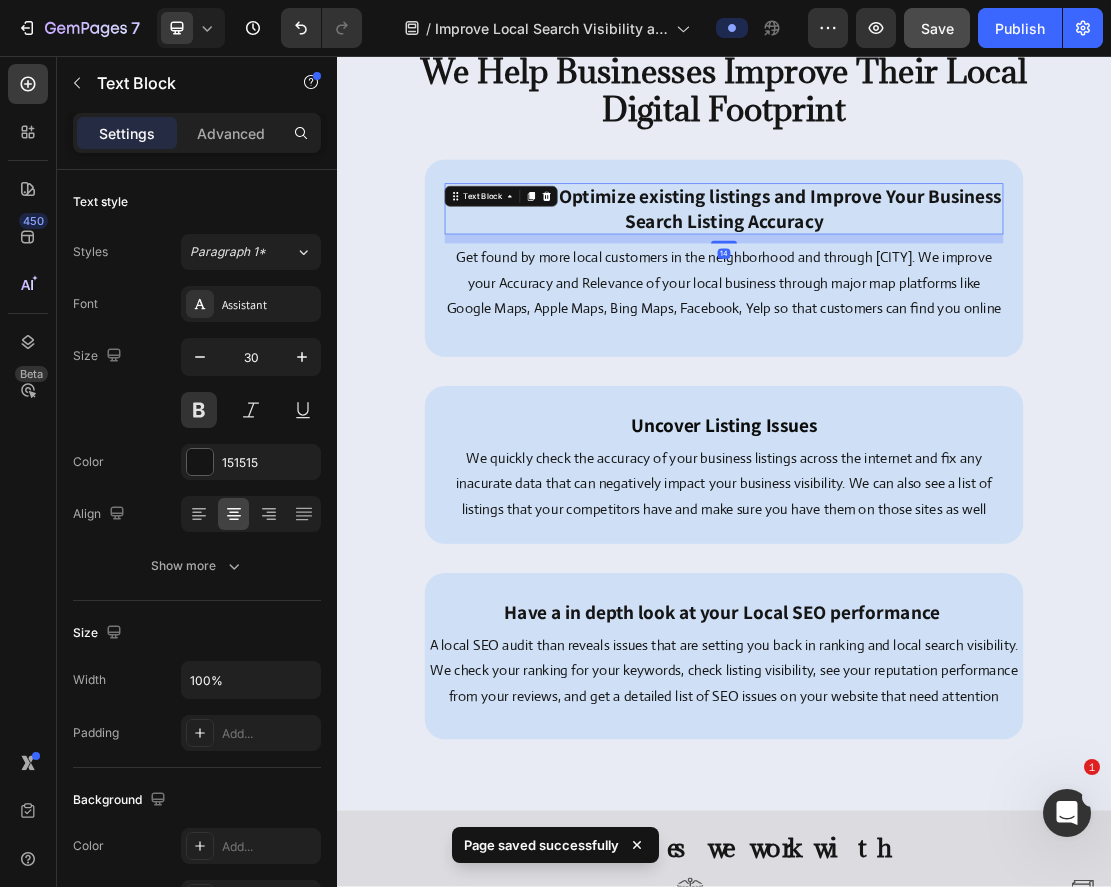 click on "We Build and Optimize existing listings and Improve Your Business Search Listing Accuracy" at bounding box center [937, 293] 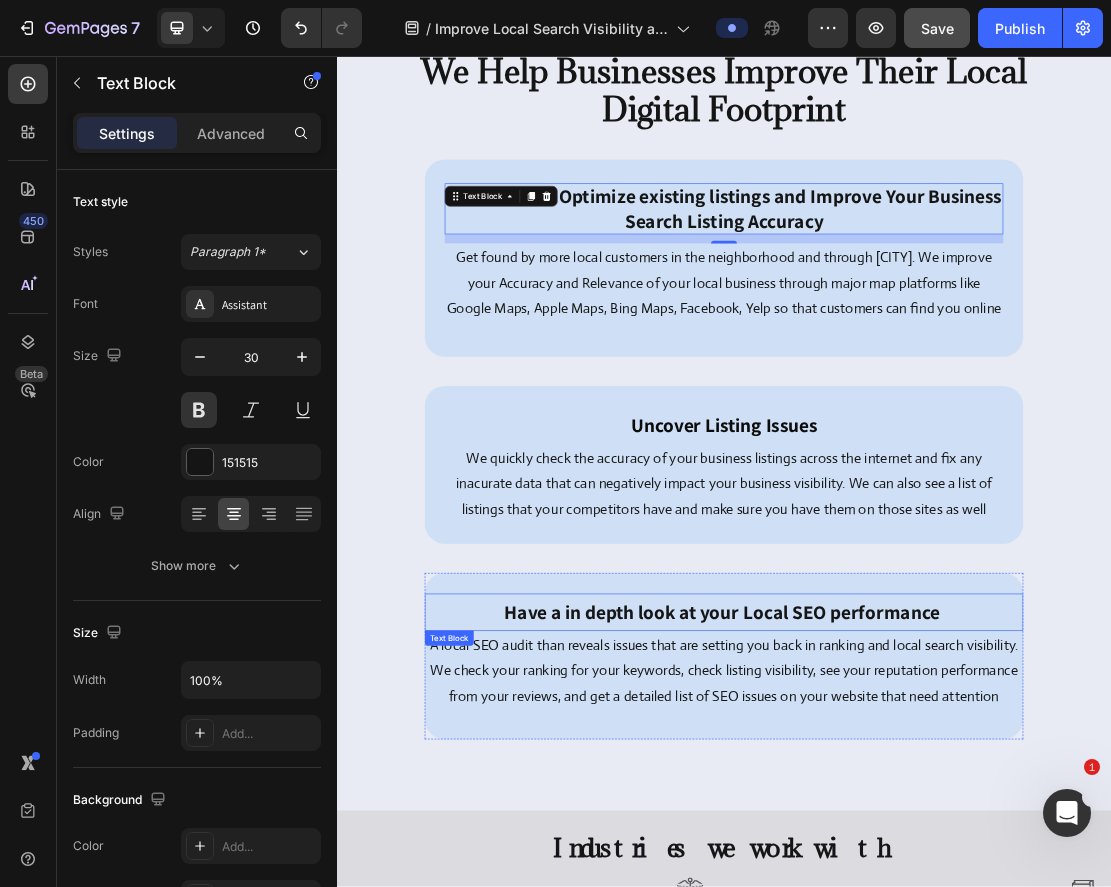 click on "Have a in depth look at your Local SEO performance" at bounding box center (934, 919) 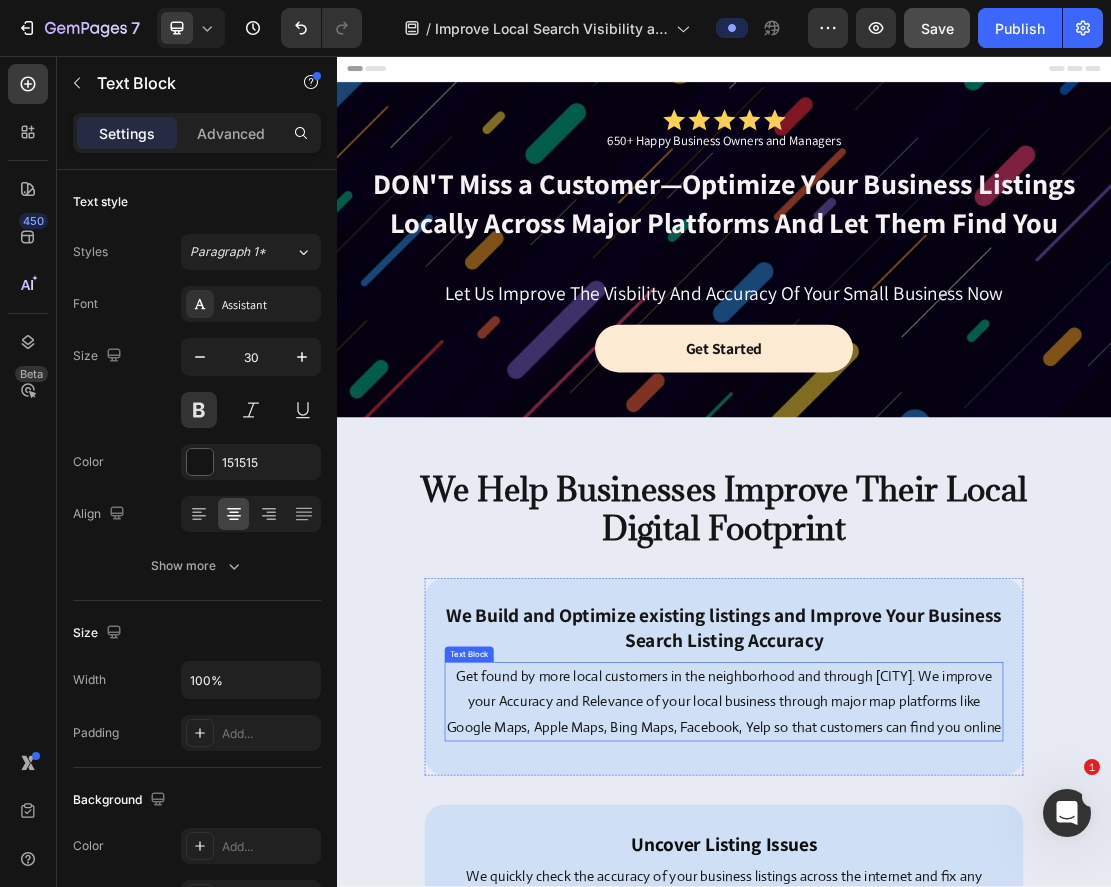 scroll, scrollTop: 0, scrollLeft: 0, axis: both 